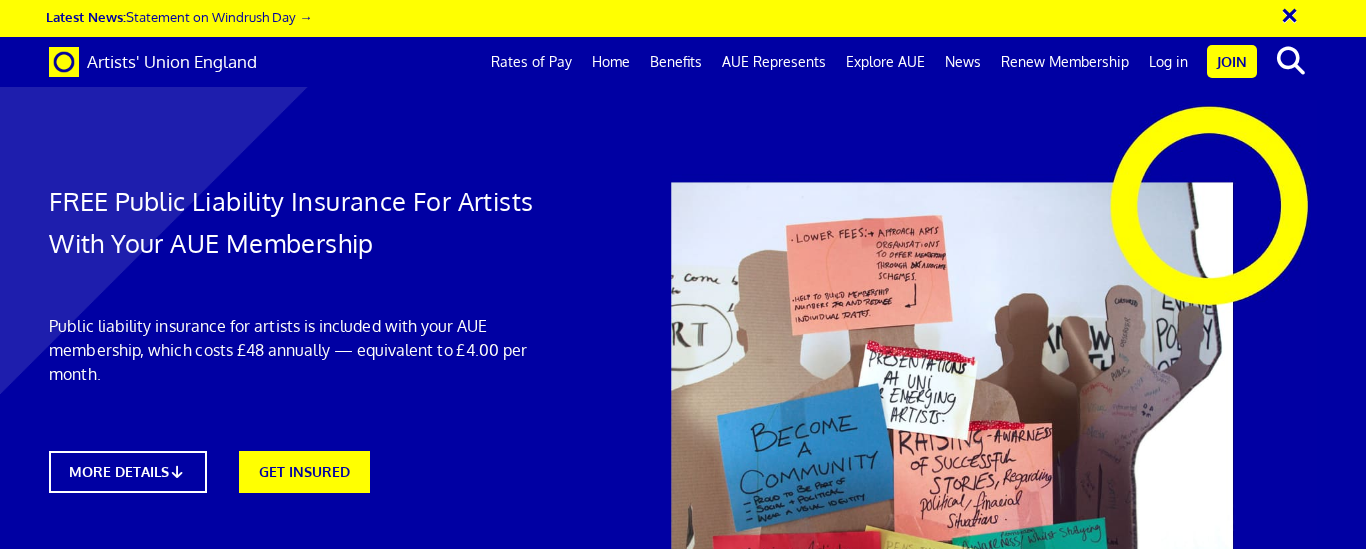 scroll, scrollTop: 0, scrollLeft: 0, axis: both 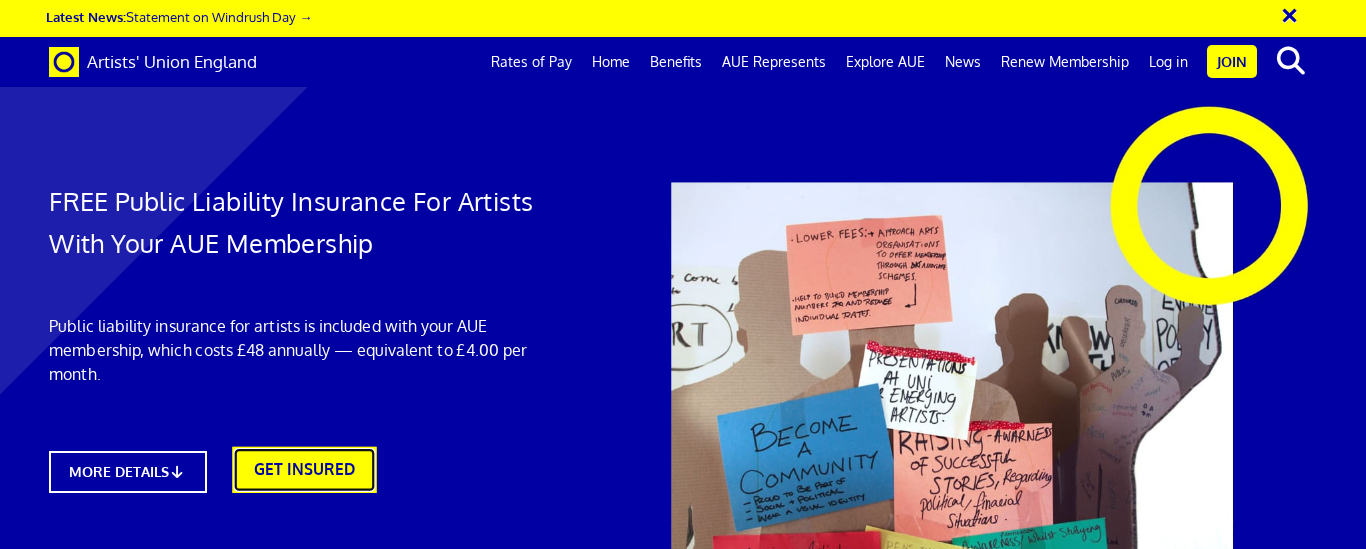 click on "GET INSURED" at bounding box center (304, 470) 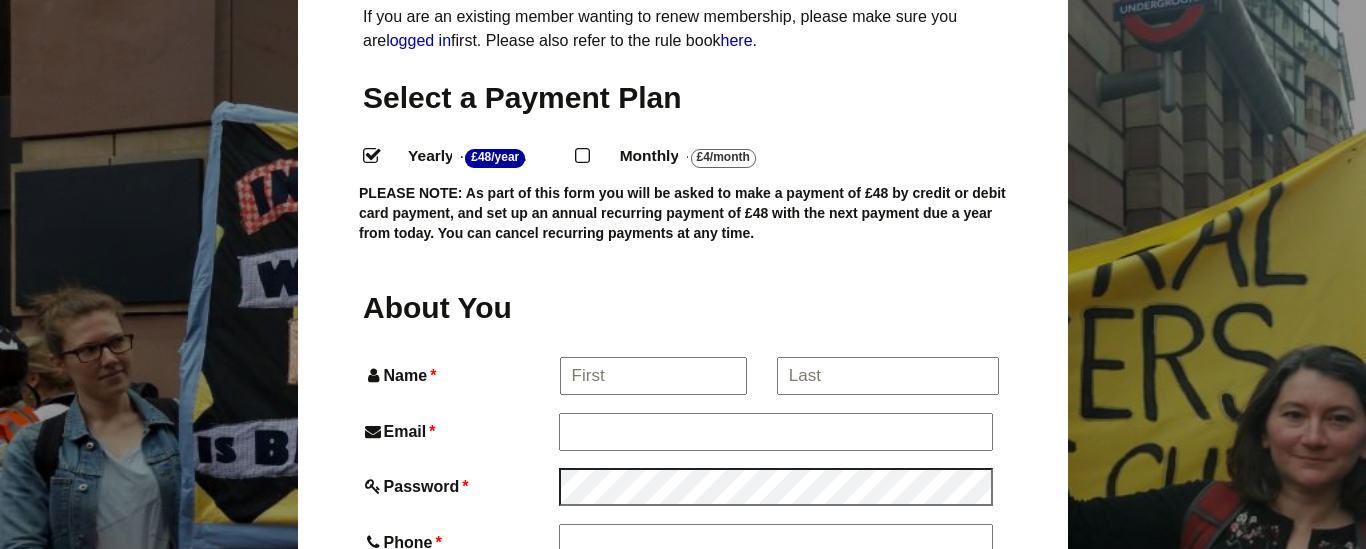 scroll, scrollTop: 439, scrollLeft: 0, axis: vertical 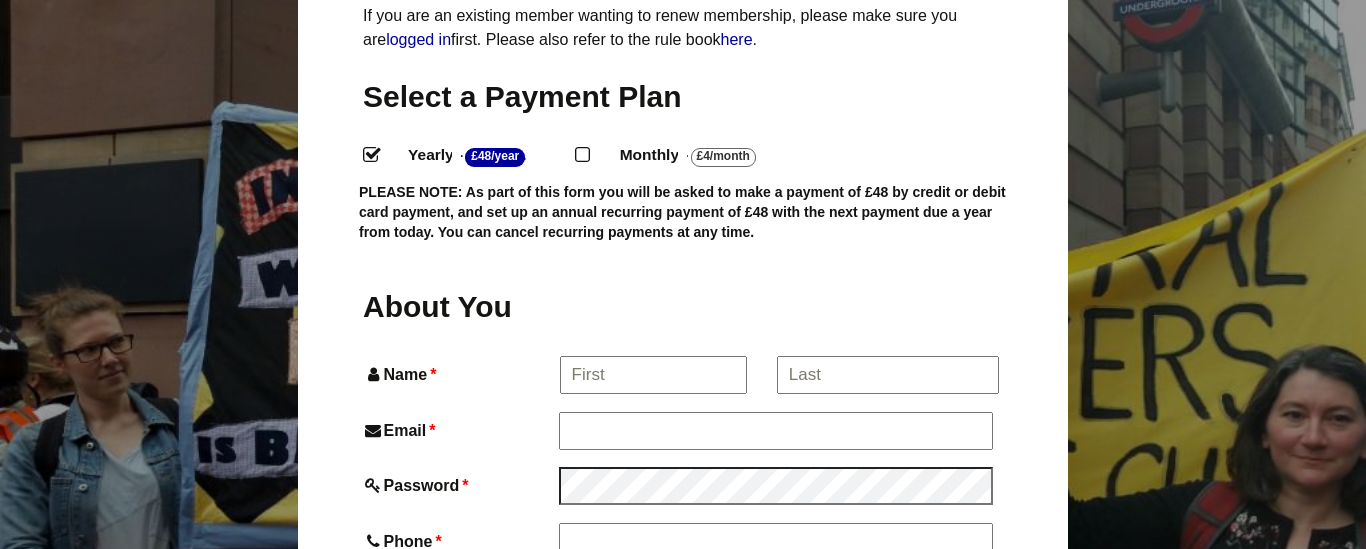 click on "Monthly -  £4/Month ." at bounding box center [581, 153] 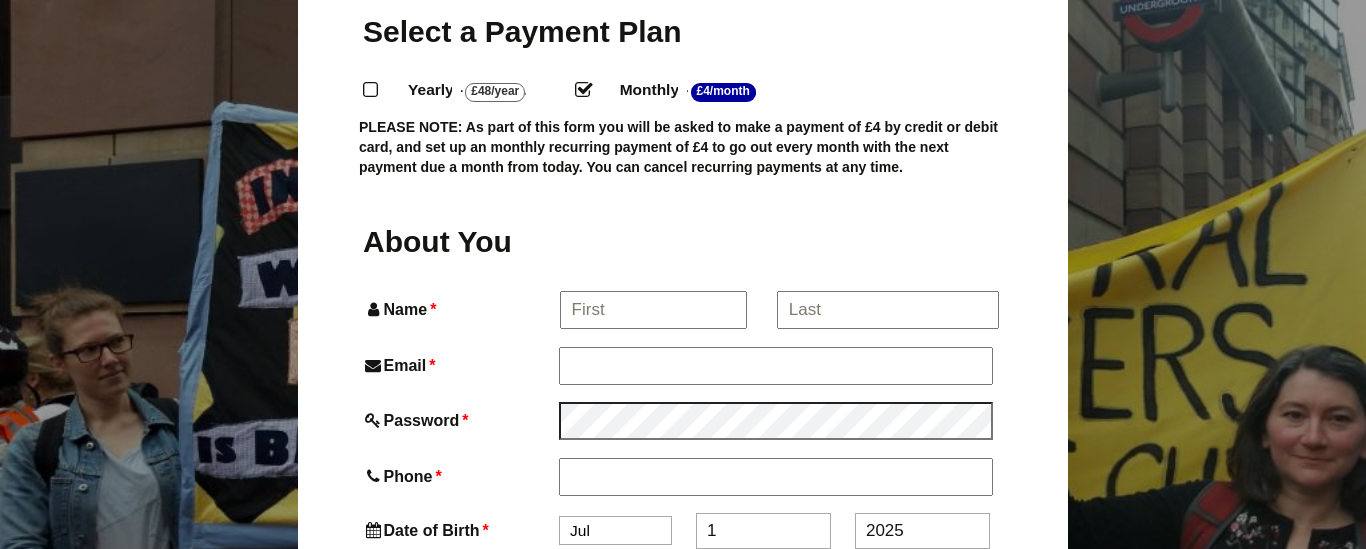 scroll, scrollTop: 507, scrollLeft: 0, axis: vertical 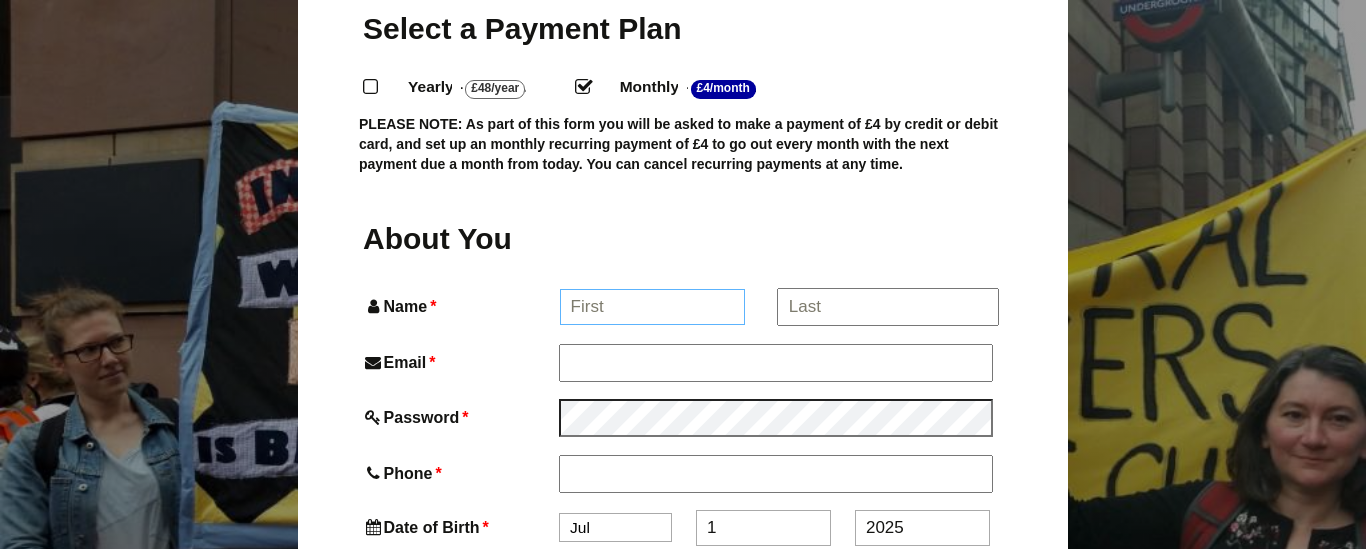 click on "Name  *" at bounding box center (653, 307) 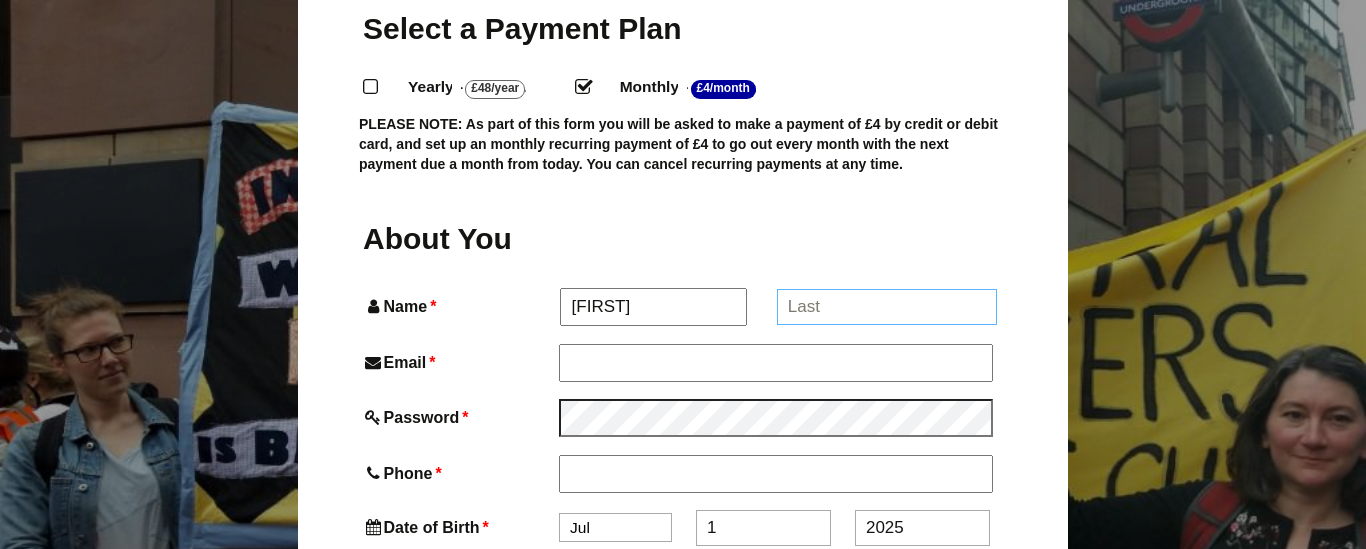 type on "Suzy Rose" 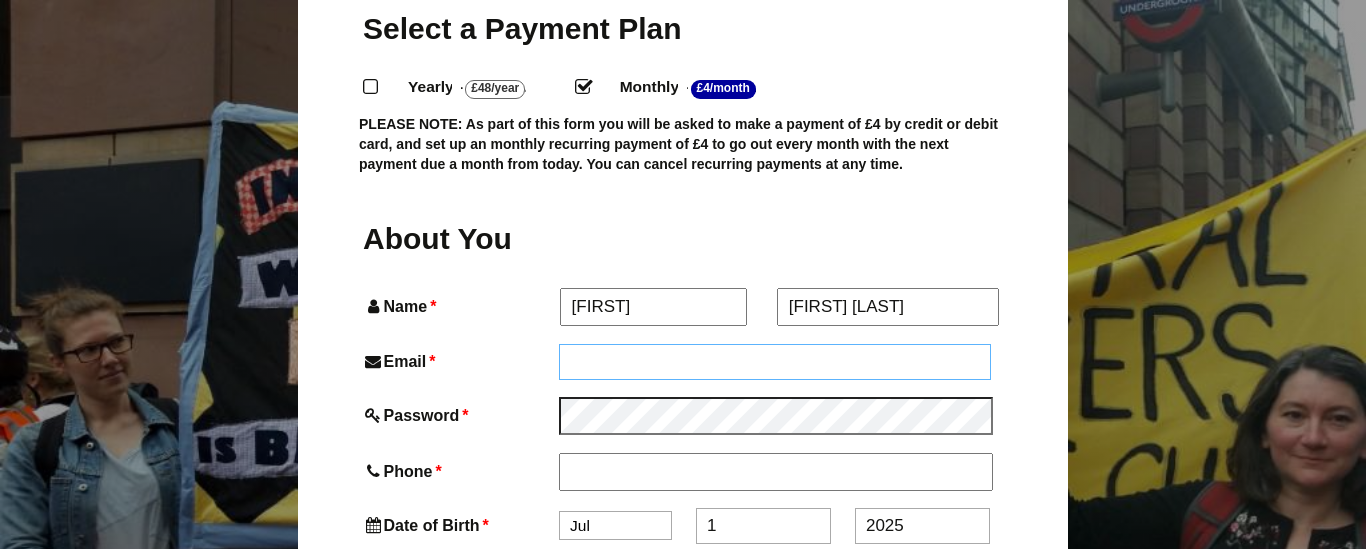 type on "suzyfasht@gmail.com" 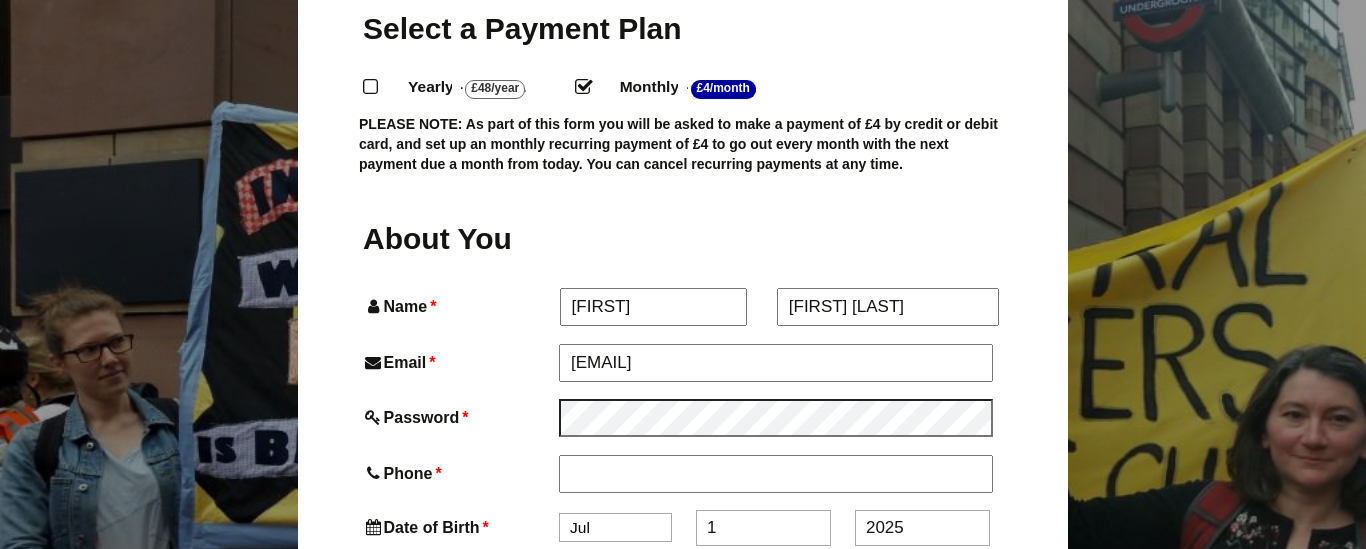 type on "07932321407" 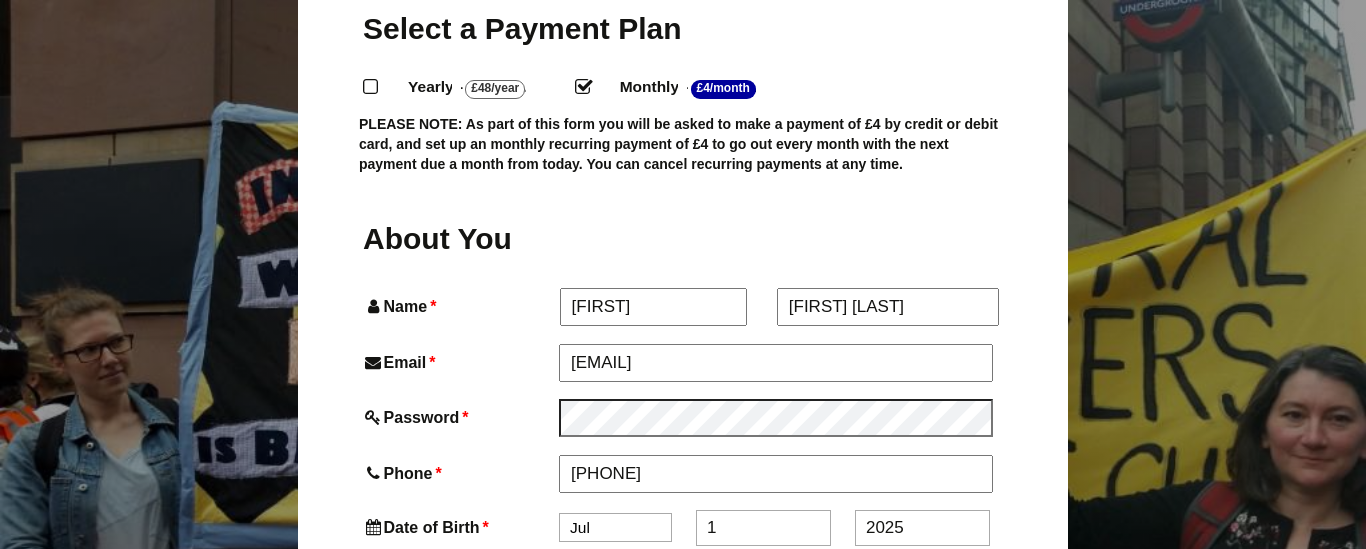 type on "30 Benedicts Rd" 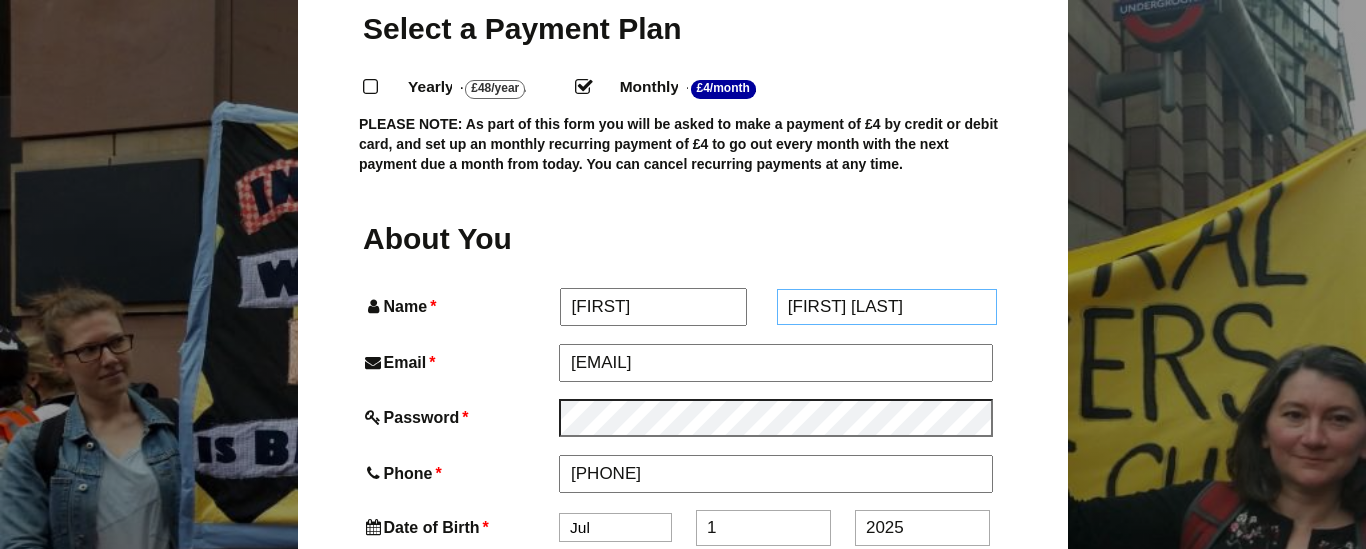 click on "Suzy Rose" at bounding box center (887, 307) 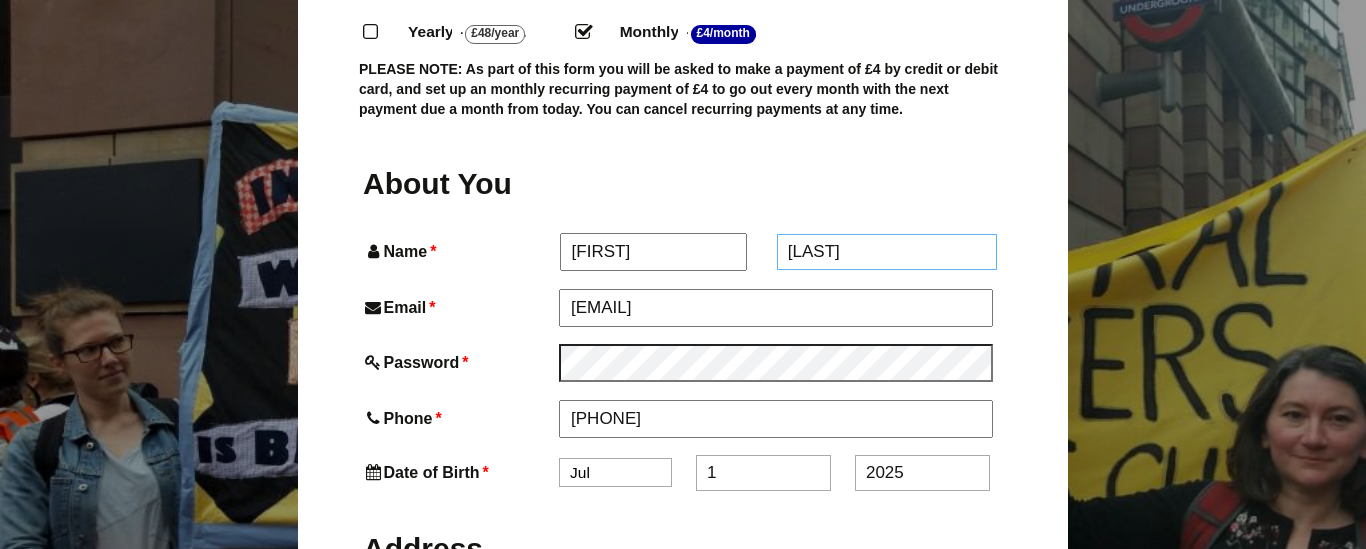 scroll, scrollTop: 564, scrollLeft: 0, axis: vertical 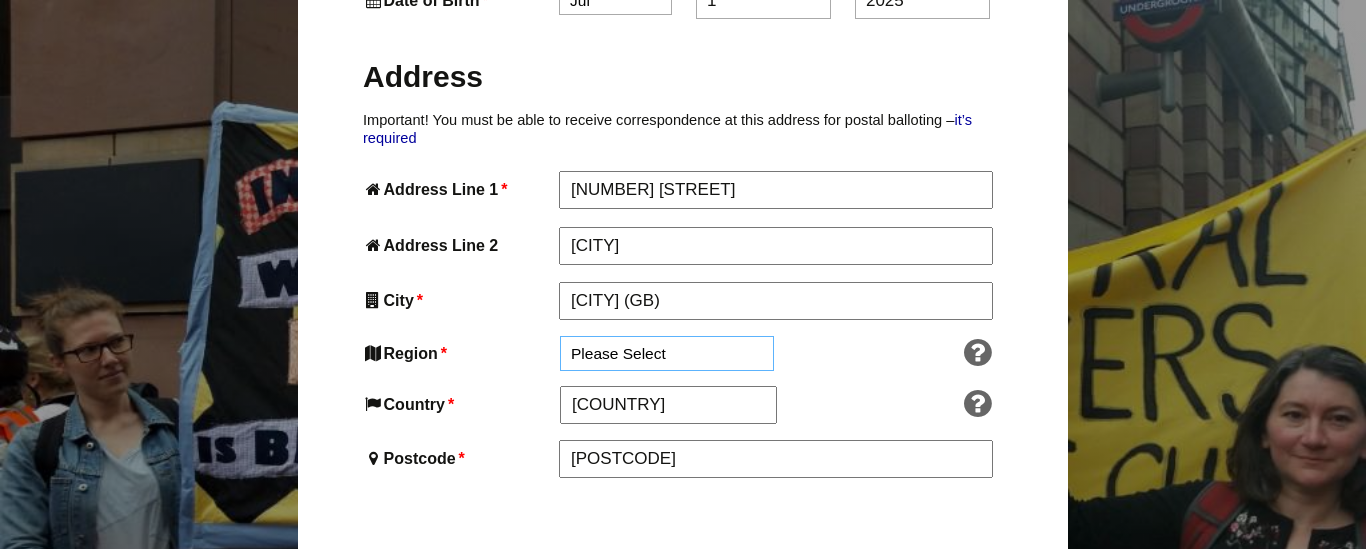 click on "Please Select
South East England
London
North West England
East of England
West Midlands
South West England
Yorkshire and the Humber
East Midlands
North East England" at bounding box center (667, 353) 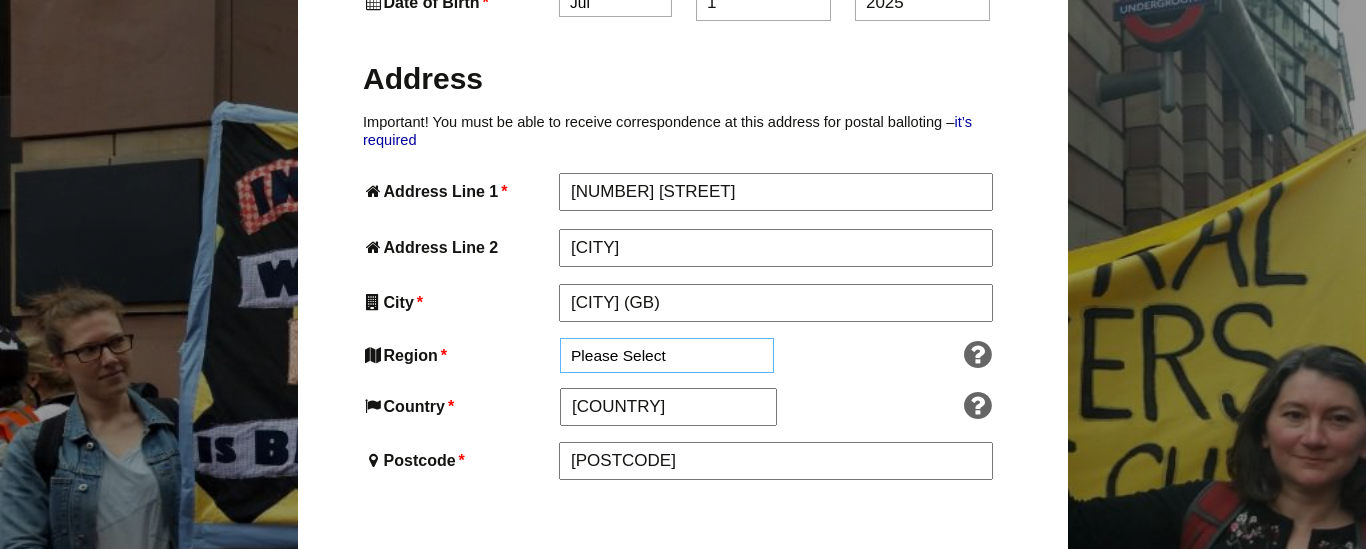 scroll, scrollTop: 1034, scrollLeft: 0, axis: vertical 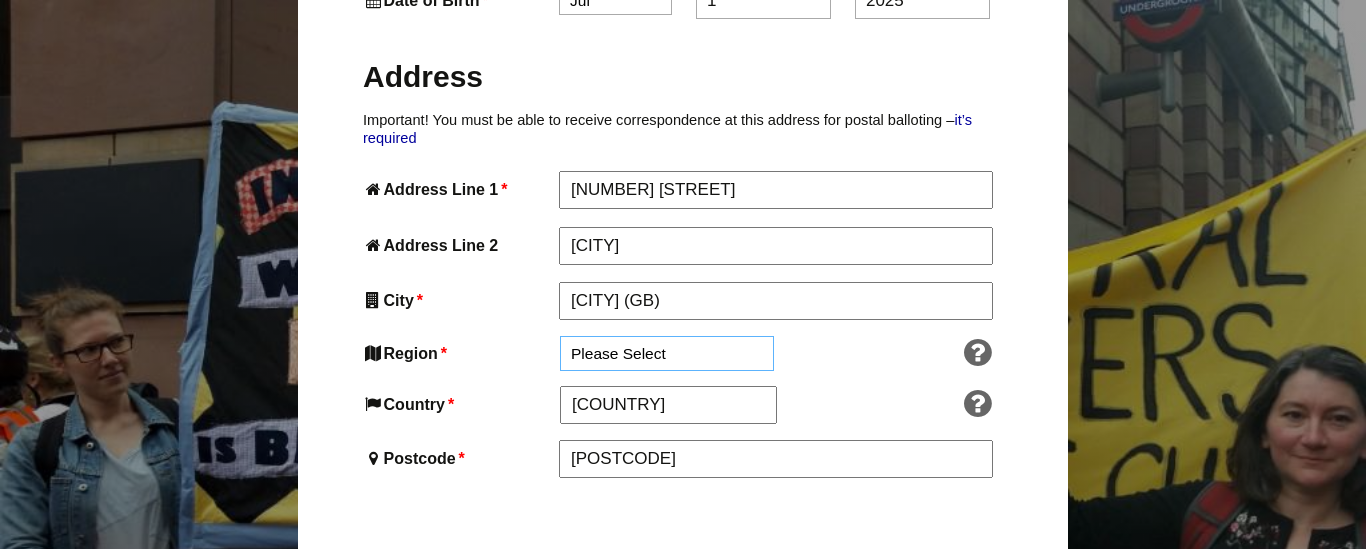select on "South West" 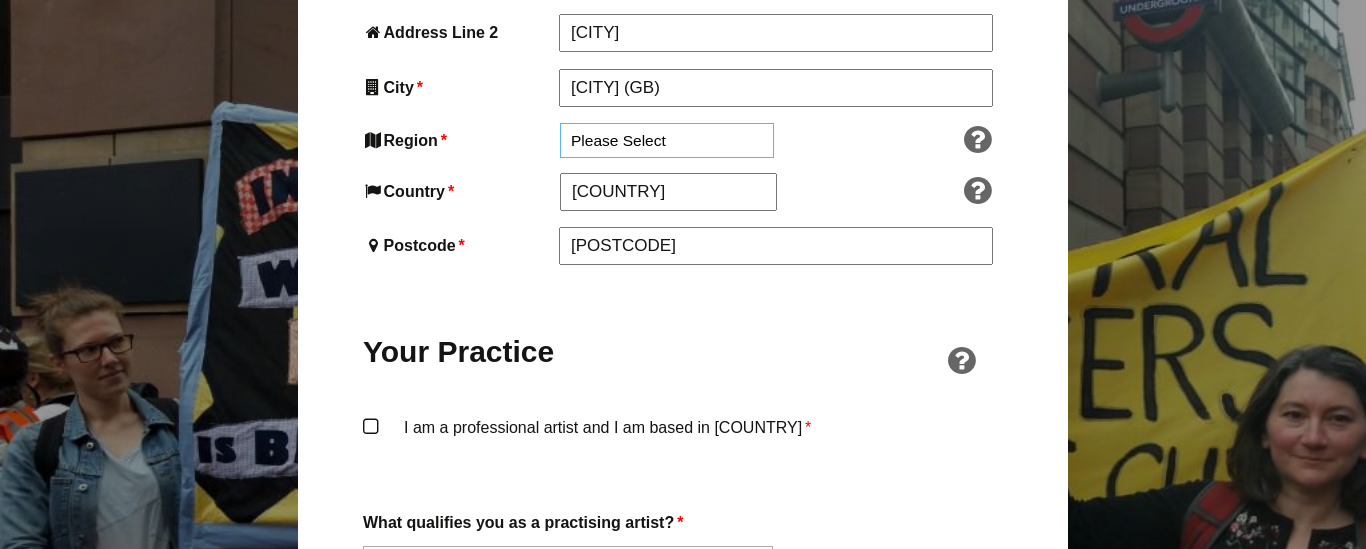 scroll, scrollTop: 1259, scrollLeft: 0, axis: vertical 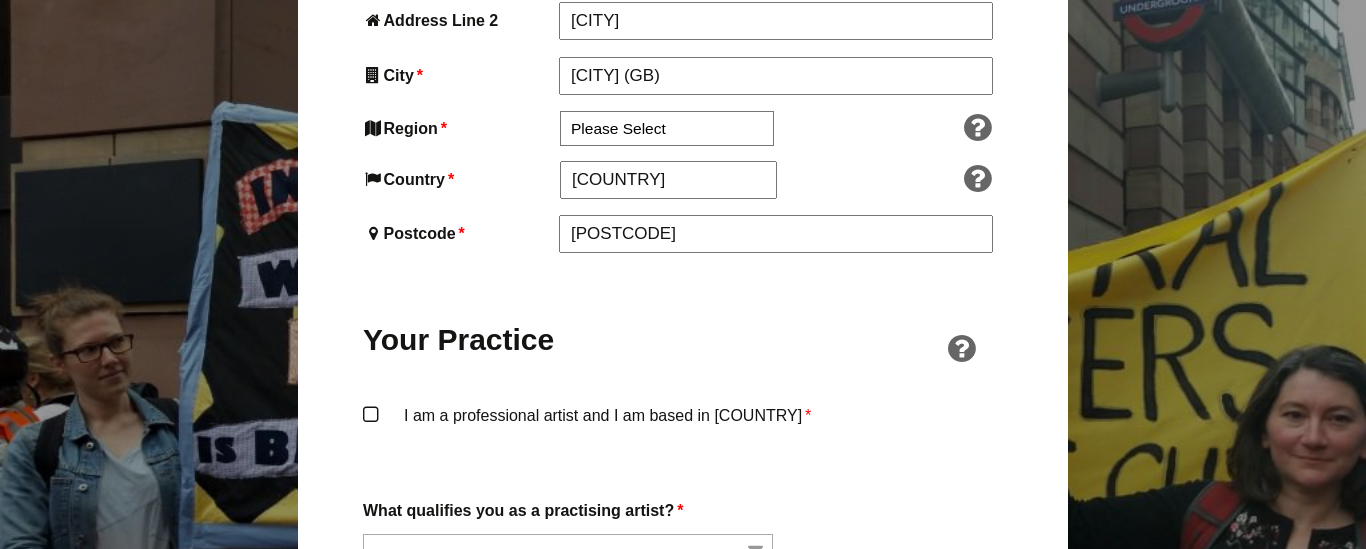 click on "I am a professional artist and I am based in England   *" at bounding box center (683, 432) 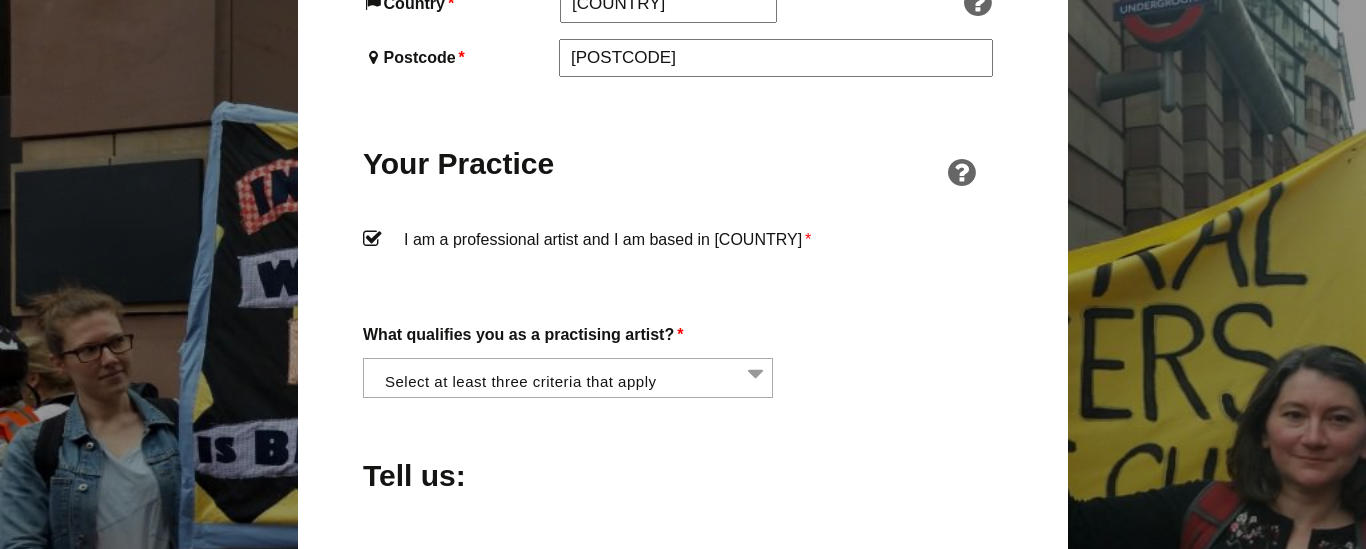 scroll, scrollTop: 1437, scrollLeft: 0, axis: vertical 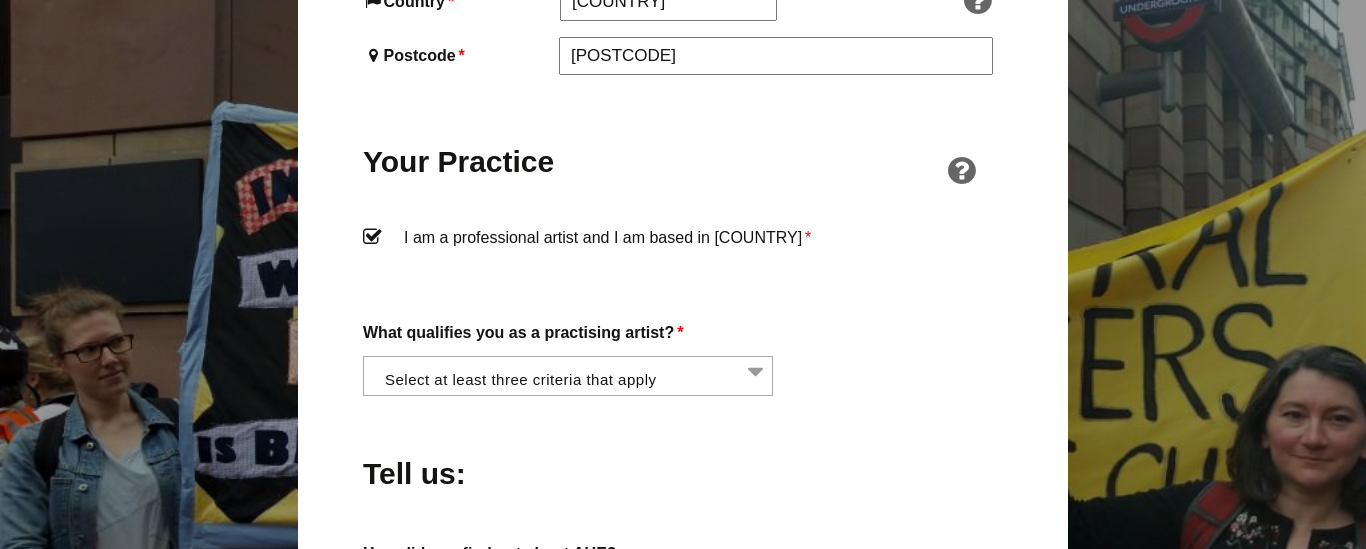 click at bounding box center [574, 374] 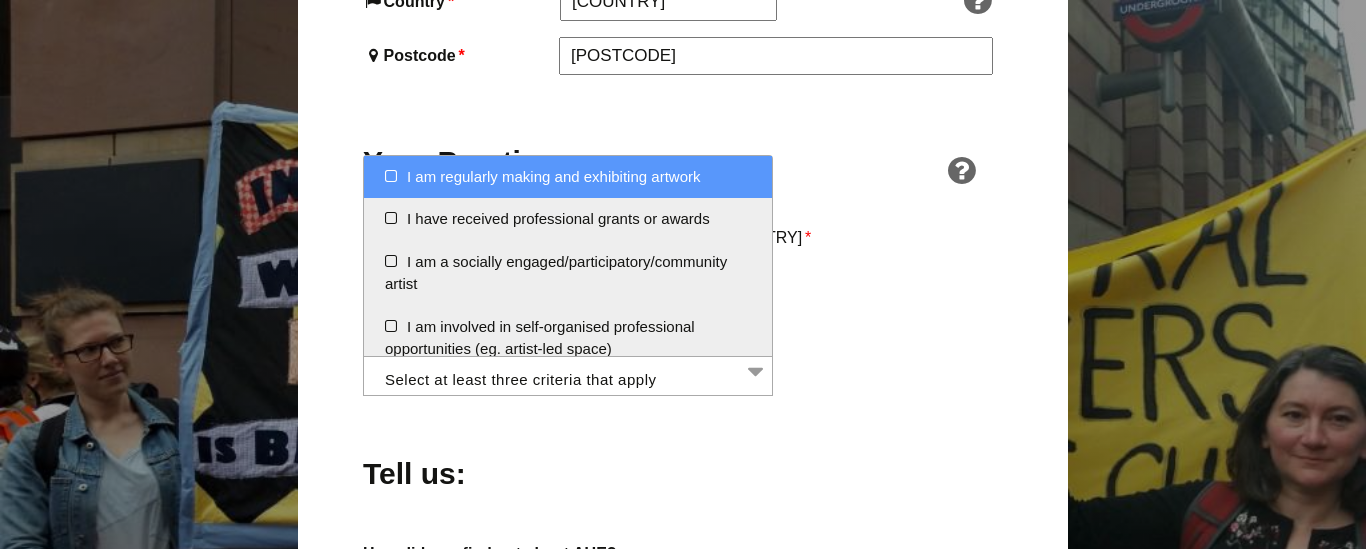click on "I am regularly making and exhibiting artwork" at bounding box center (568, 177) 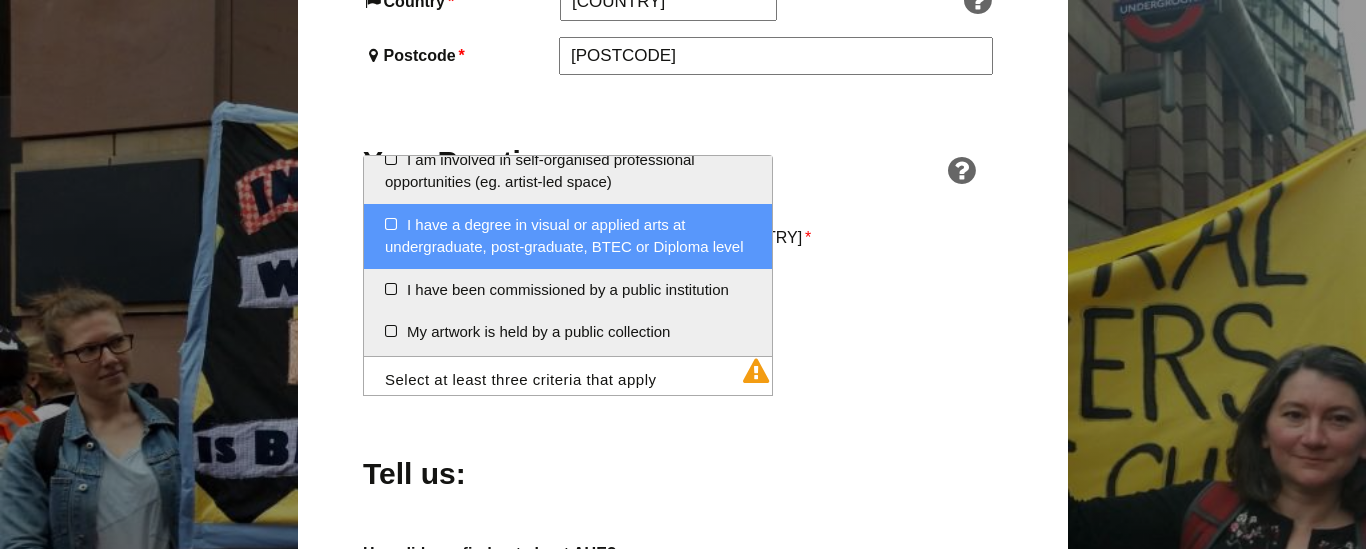 scroll, scrollTop: 175, scrollLeft: 0, axis: vertical 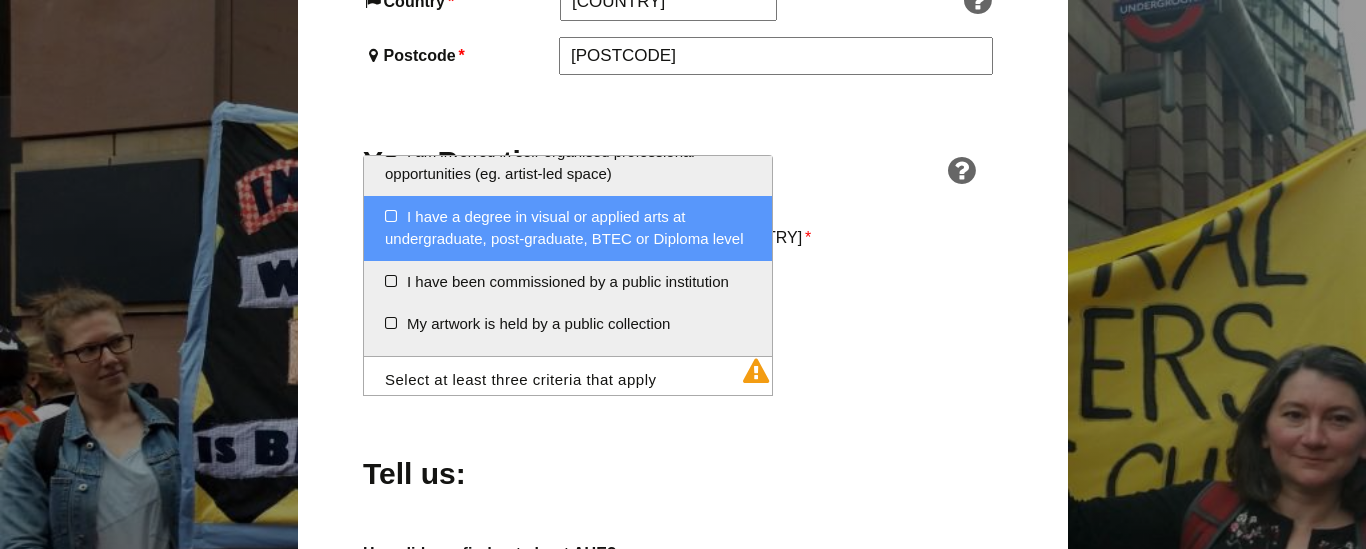 click on "I have a degree in visual or applied arts at undergraduate, post-graduate, BTEC or Diploma level" at bounding box center [568, 228] 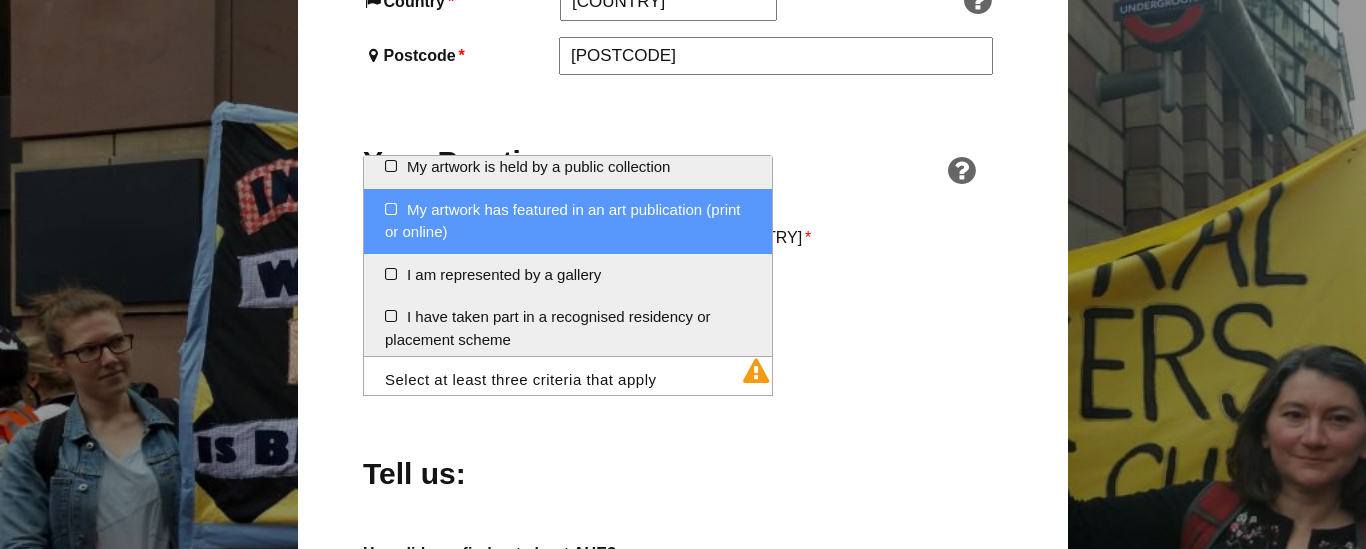 scroll, scrollTop: 337, scrollLeft: 0, axis: vertical 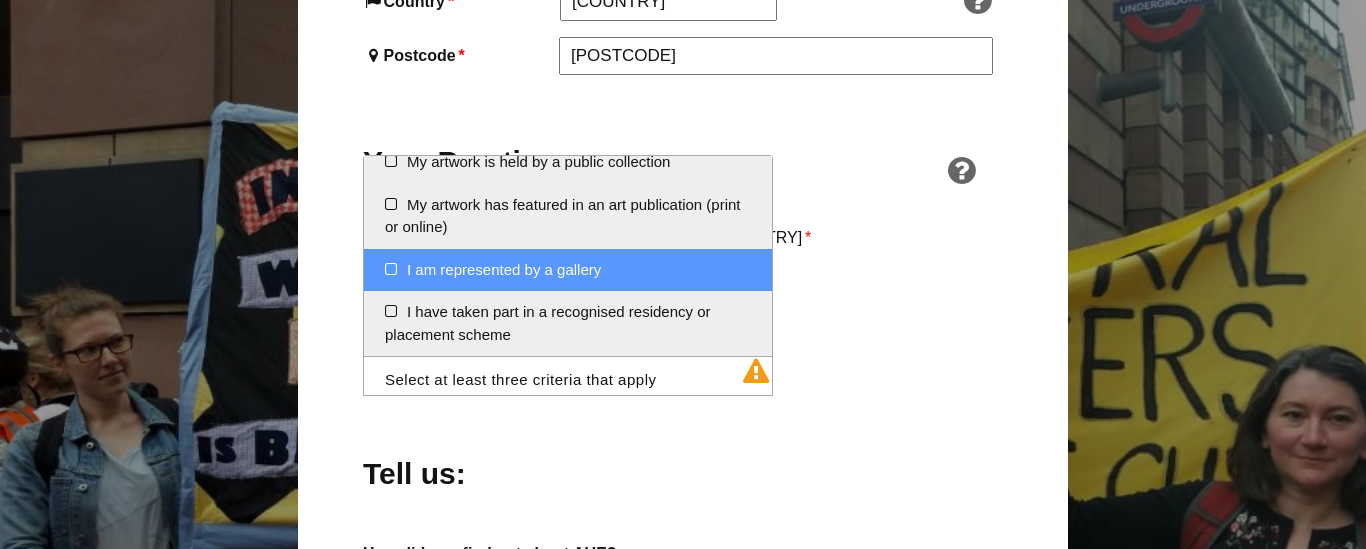 click on "I am represented by a gallery" at bounding box center (568, 270) 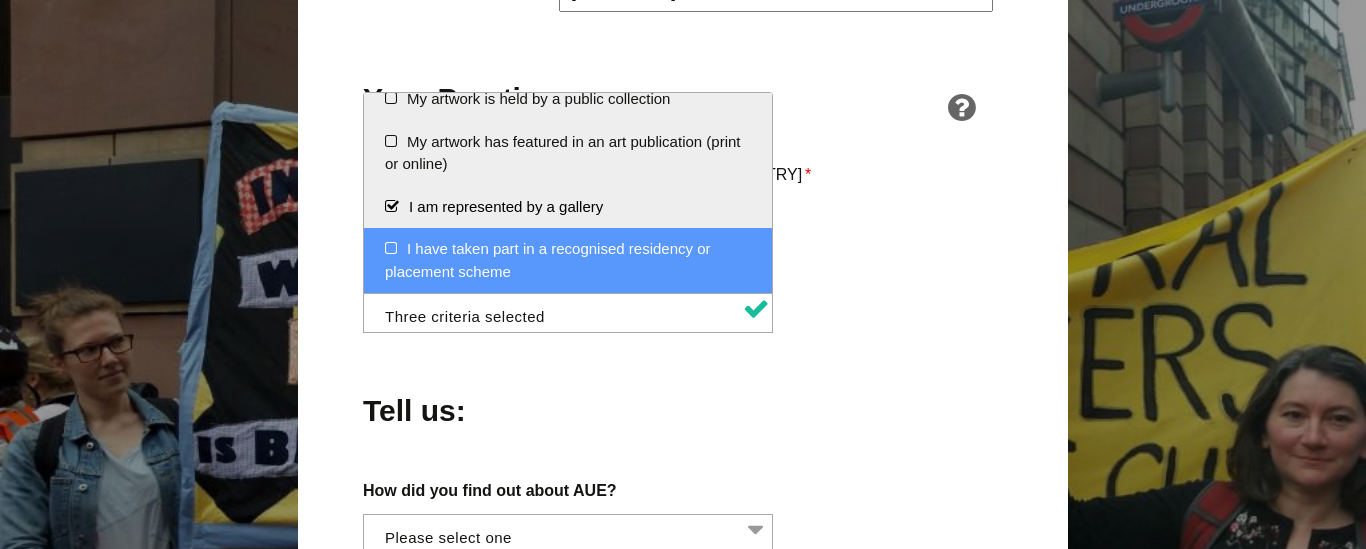 scroll, scrollTop: 1501, scrollLeft: 0, axis: vertical 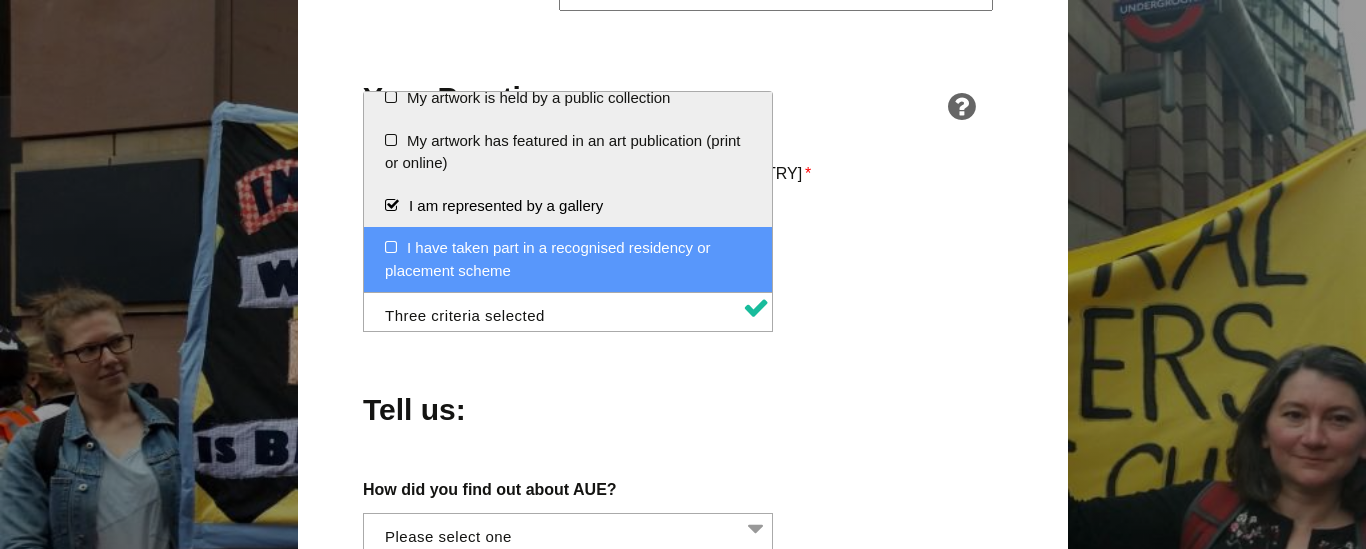 click on "I have taken part in a recognised residency or placement scheme" at bounding box center [568, 259] 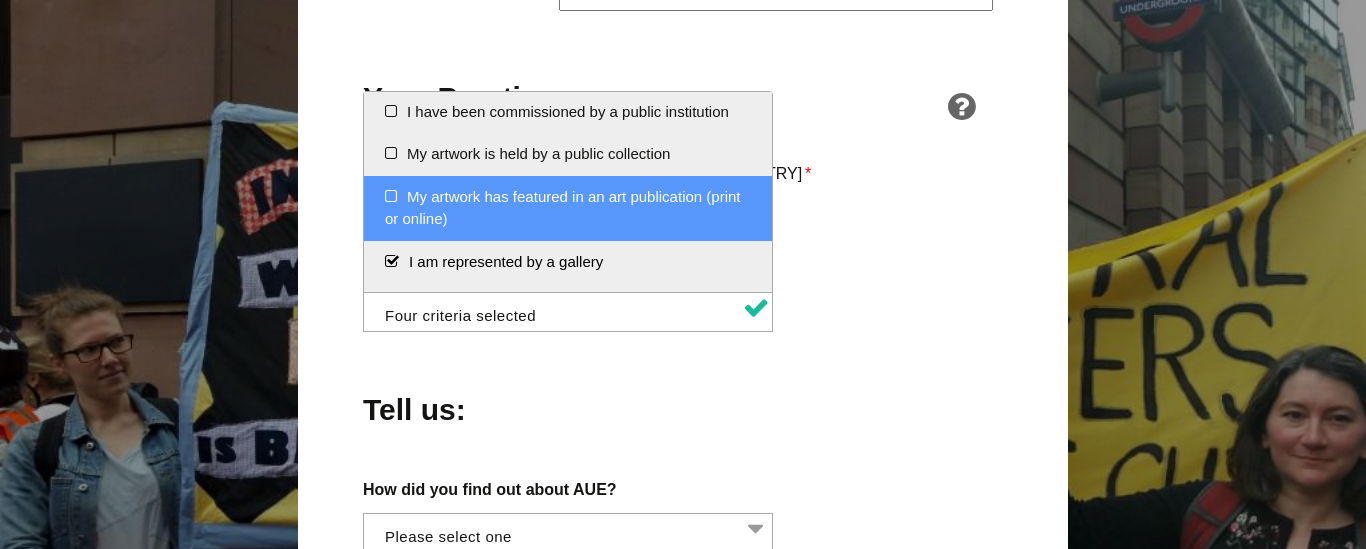 scroll, scrollTop: 279, scrollLeft: 0, axis: vertical 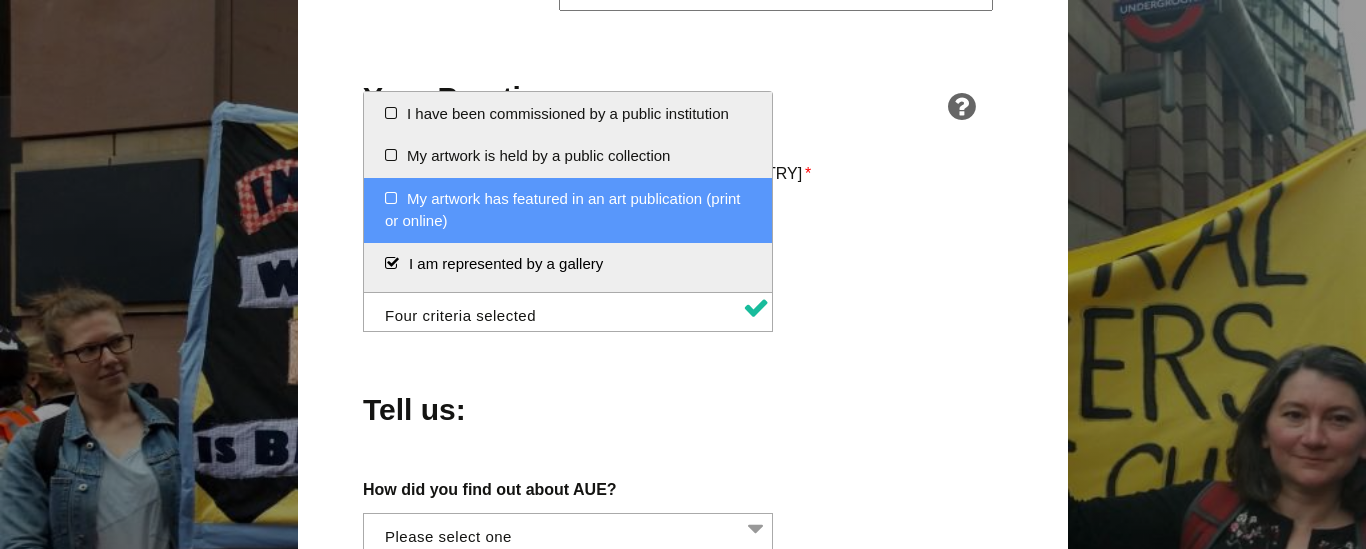 click on "My artwork has featured in an art publication (print or online)" at bounding box center (568, 210) 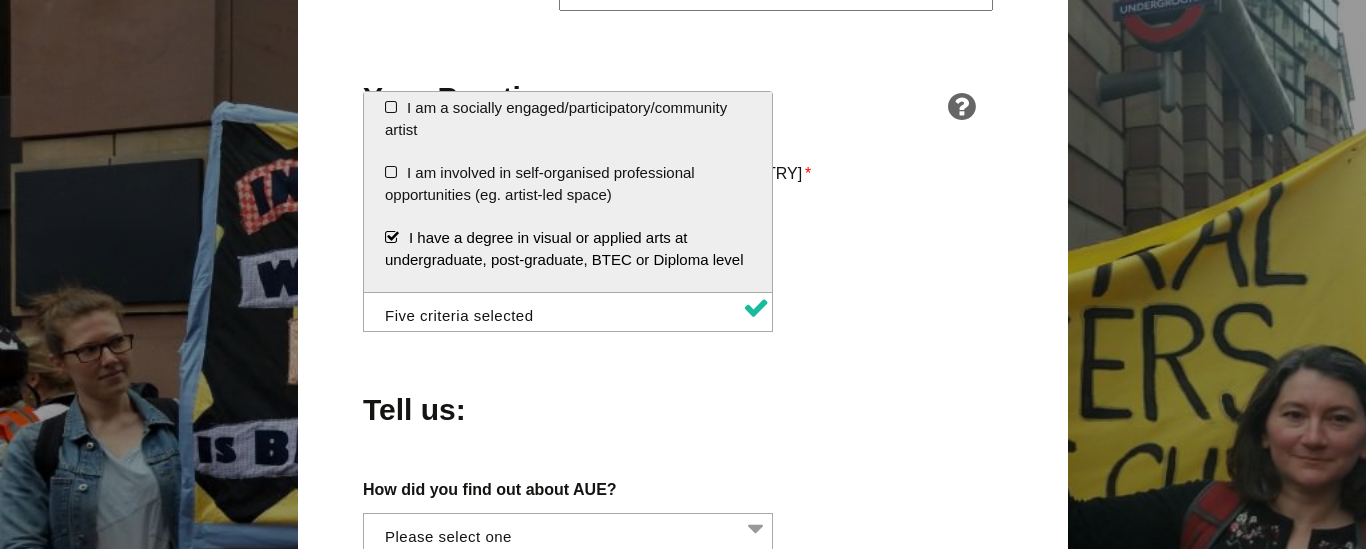 scroll, scrollTop: 87, scrollLeft: 0, axis: vertical 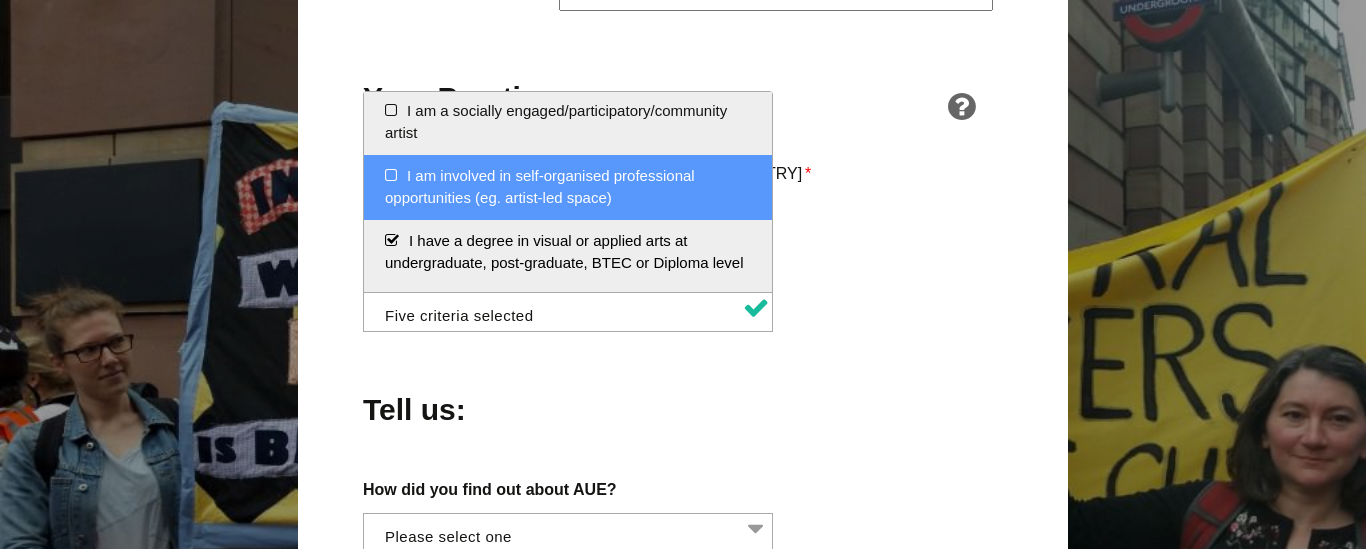 click on "I am involved in self-organised professional opportunities (eg. artist-led space)" at bounding box center [568, 187] 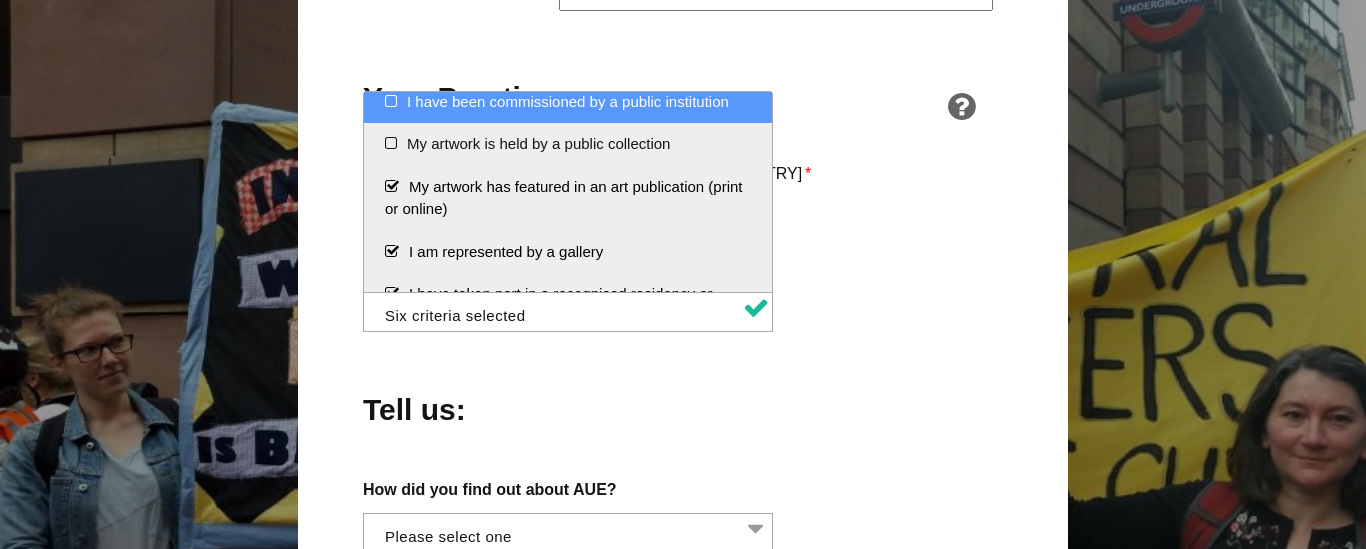 scroll, scrollTop: 337, scrollLeft: 0, axis: vertical 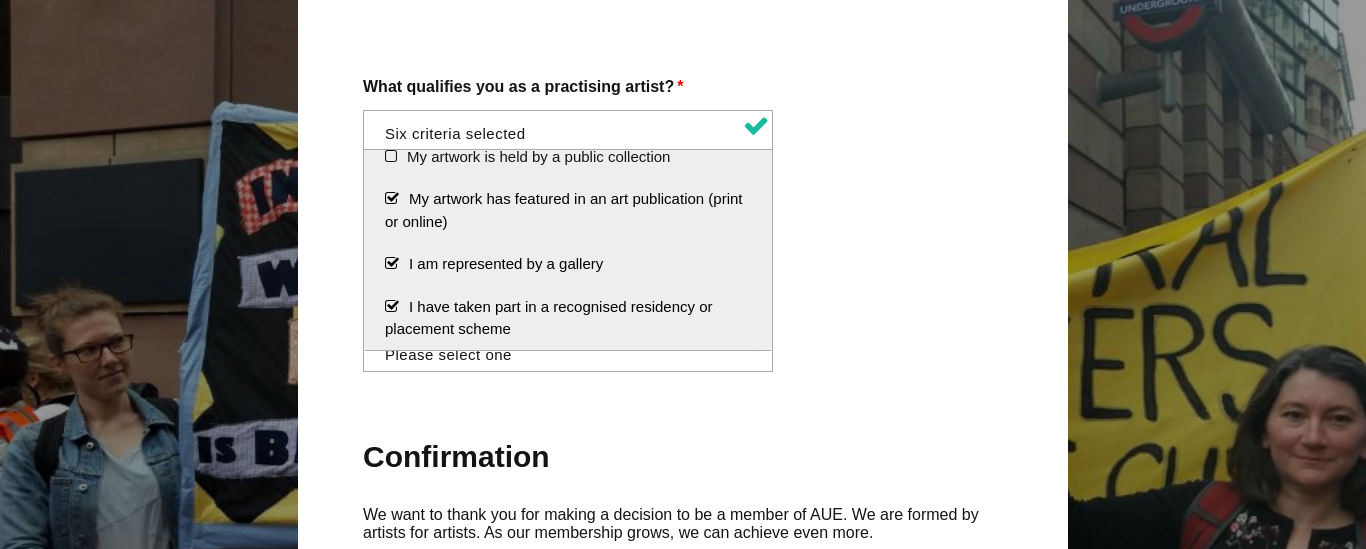 click on "Tell us:" at bounding box center (683, 222) 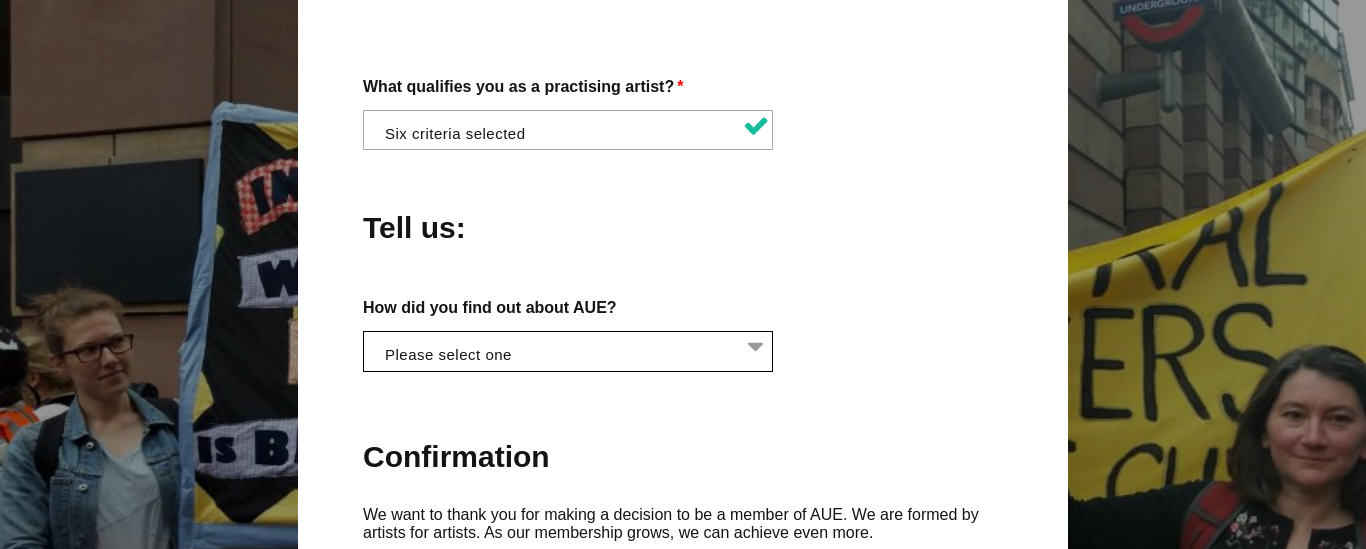 scroll, scrollTop: 0, scrollLeft: 1, axis: horizontal 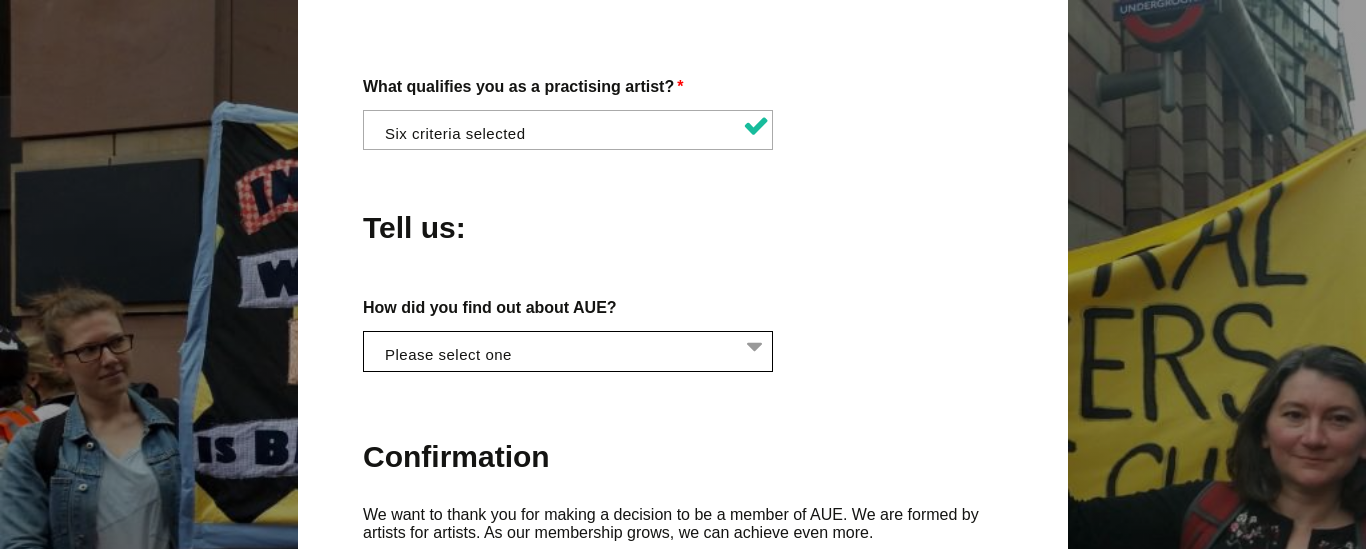 click at bounding box center [573, 349] 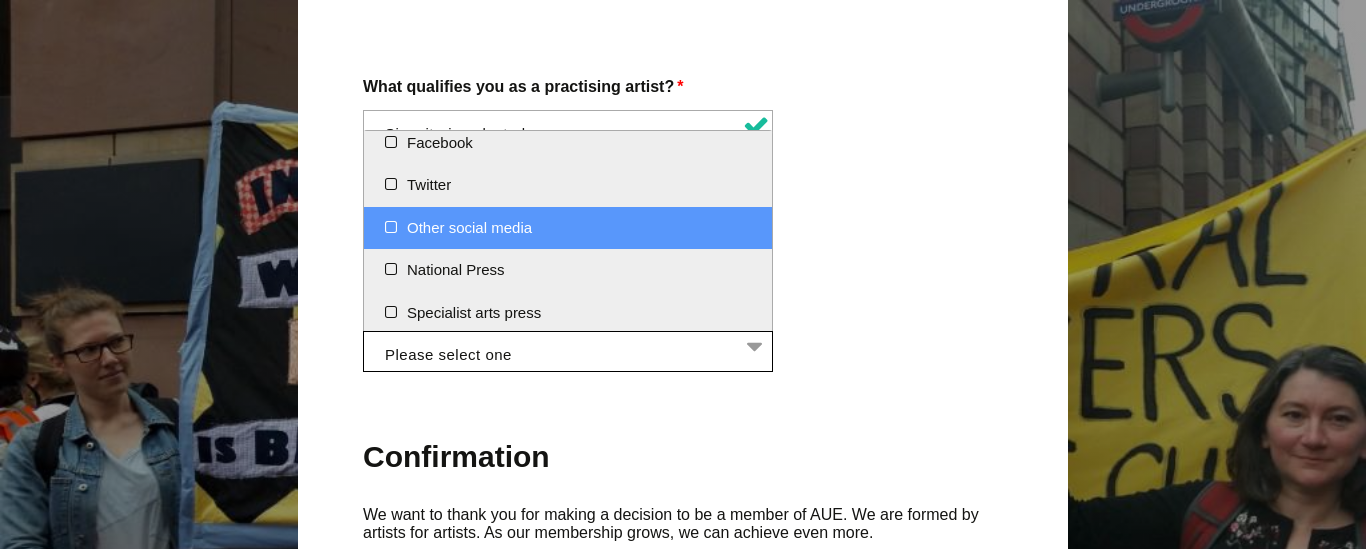 scroll, scrollTop: 55, scrollLeft: 0, axis: vertical 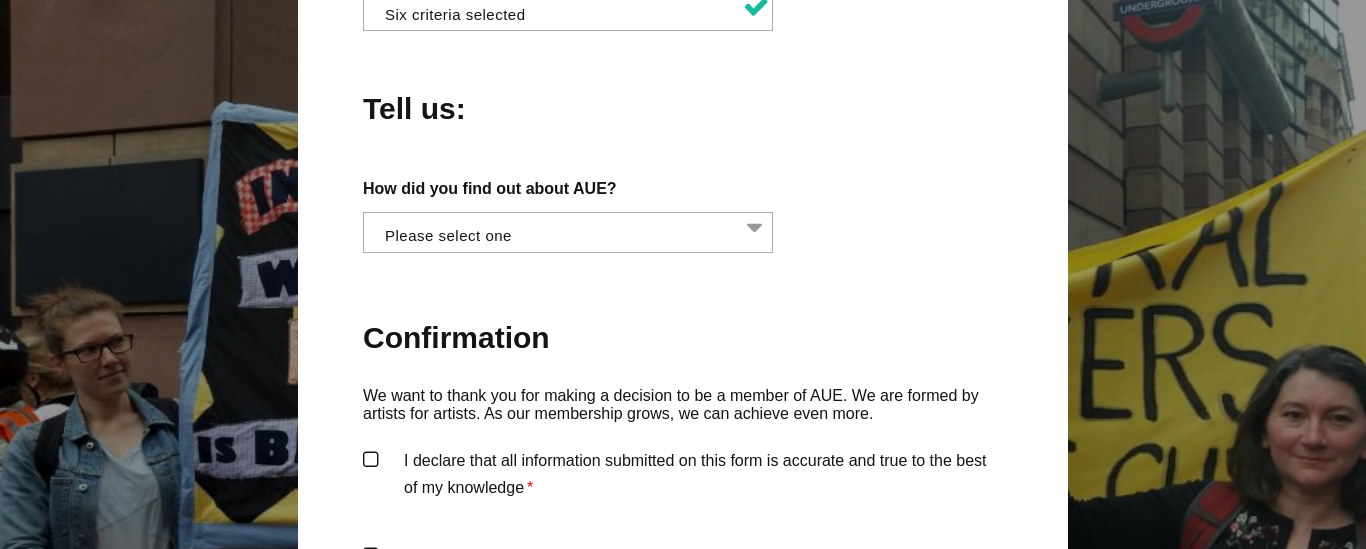 click on "Confirmation" at bounding box center (683, 340) 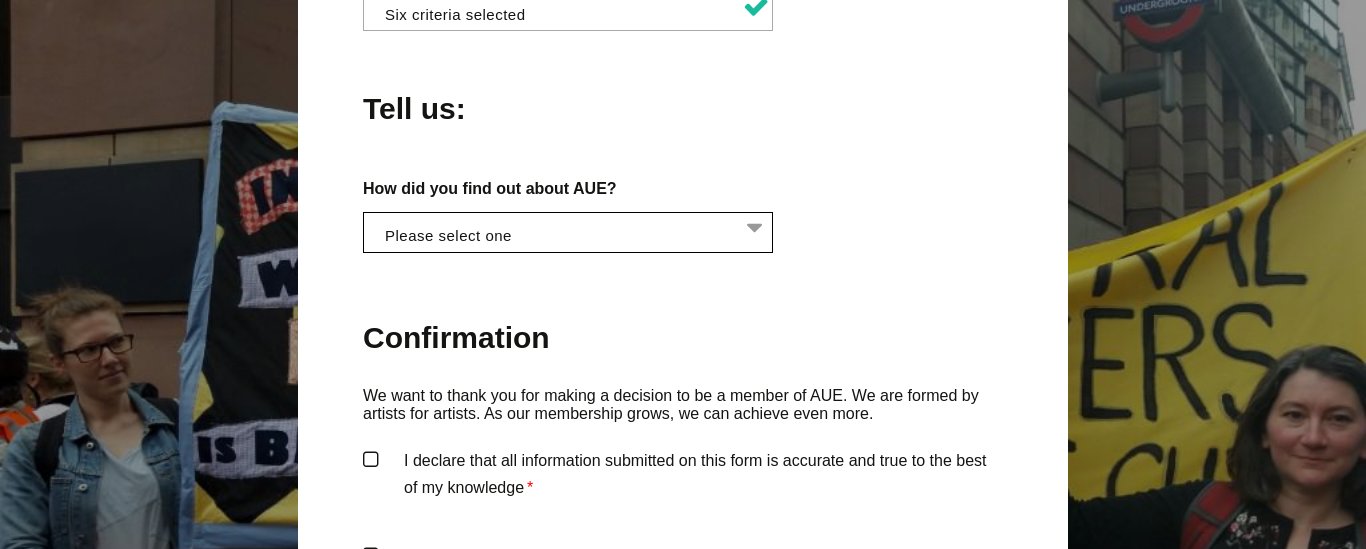 click at bounding box center [573, 230] 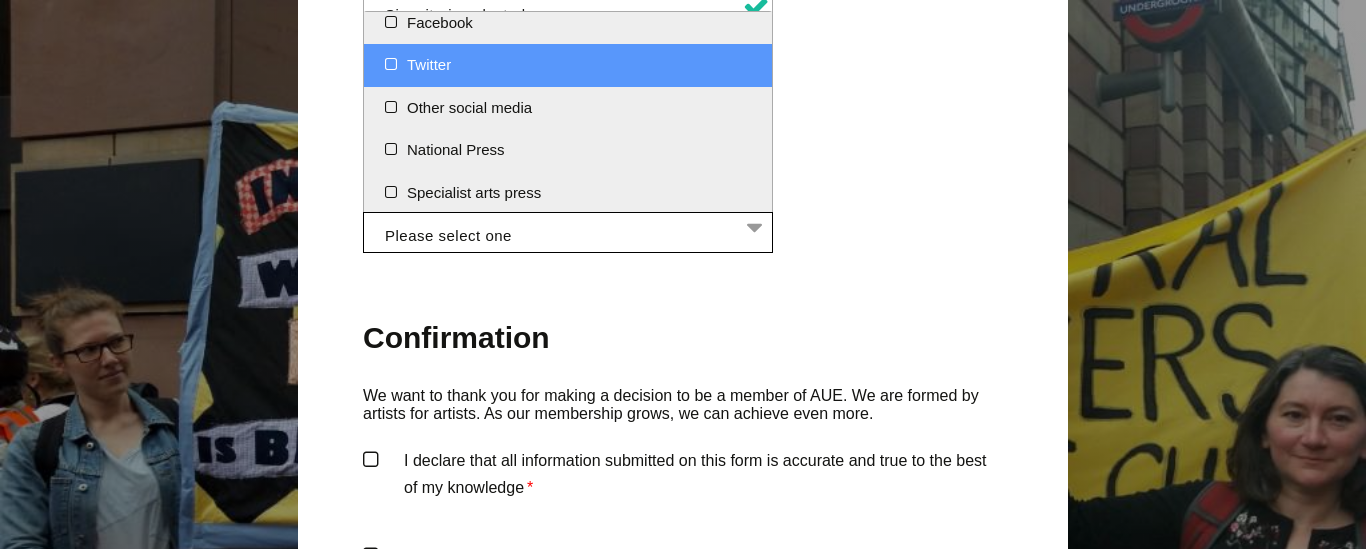 scroll, scrollTop: 55, scrollLeft: 0, axis: vertical 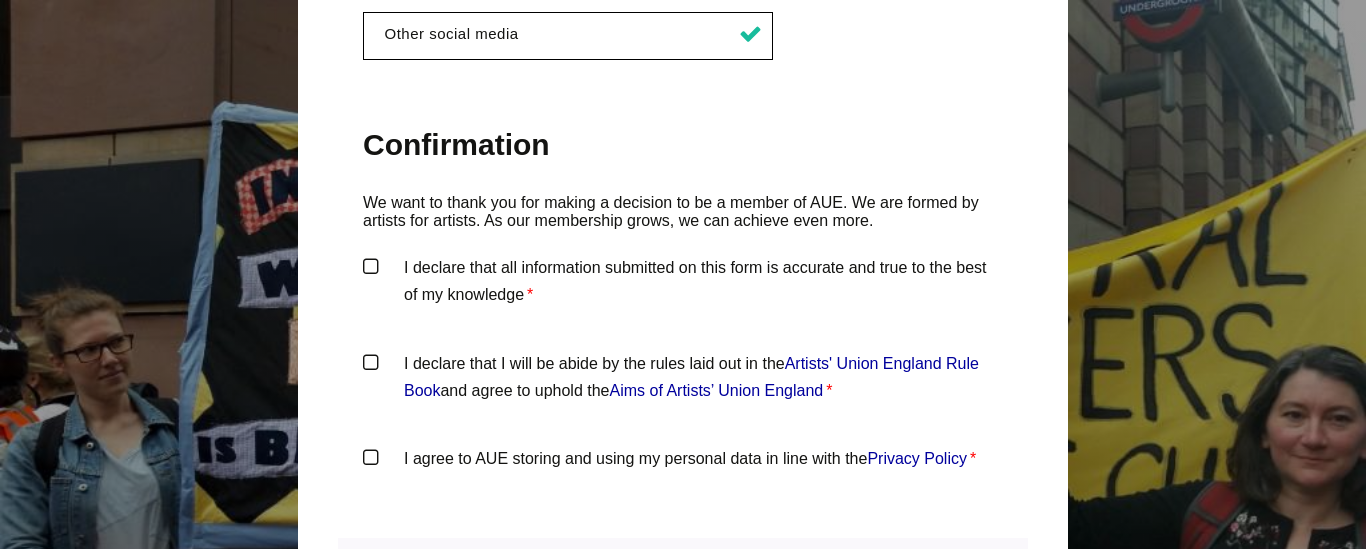 click on "I declare that all information submitted on this form is accurate and true to the best of my knowledge  *" at bounding box center (683, 284) 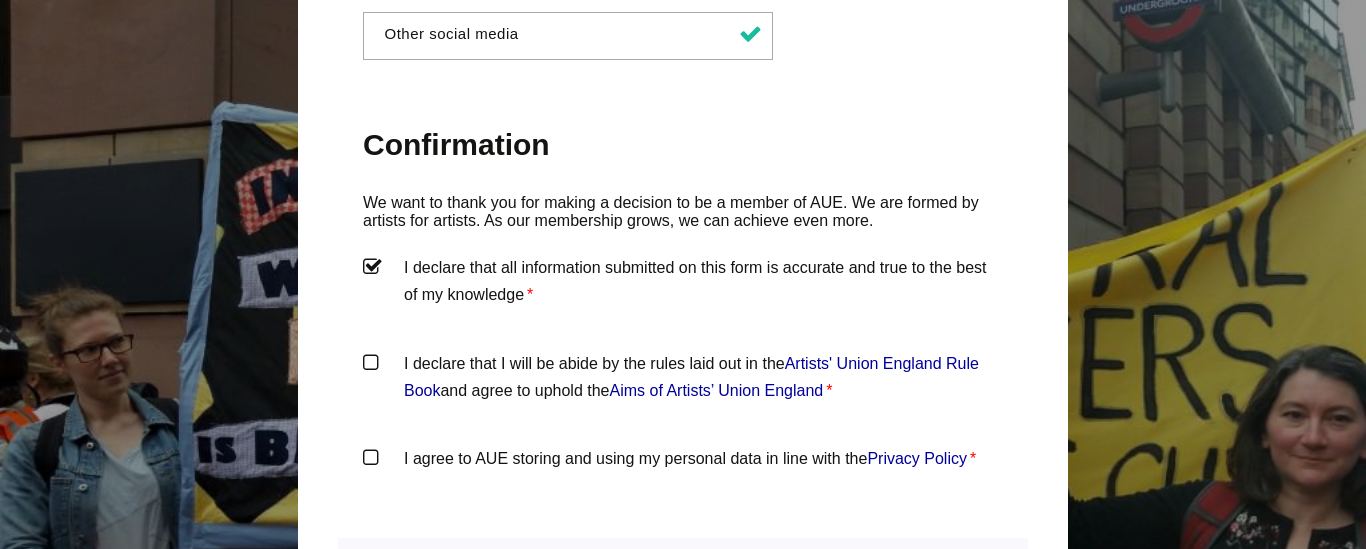 click on "I declare that I will be abide by the rules laid out in the  Artists' Union England Rule Book  and agree to uphold the  Aims of Artists’ Union England  *" at bounding box center (683, 380) 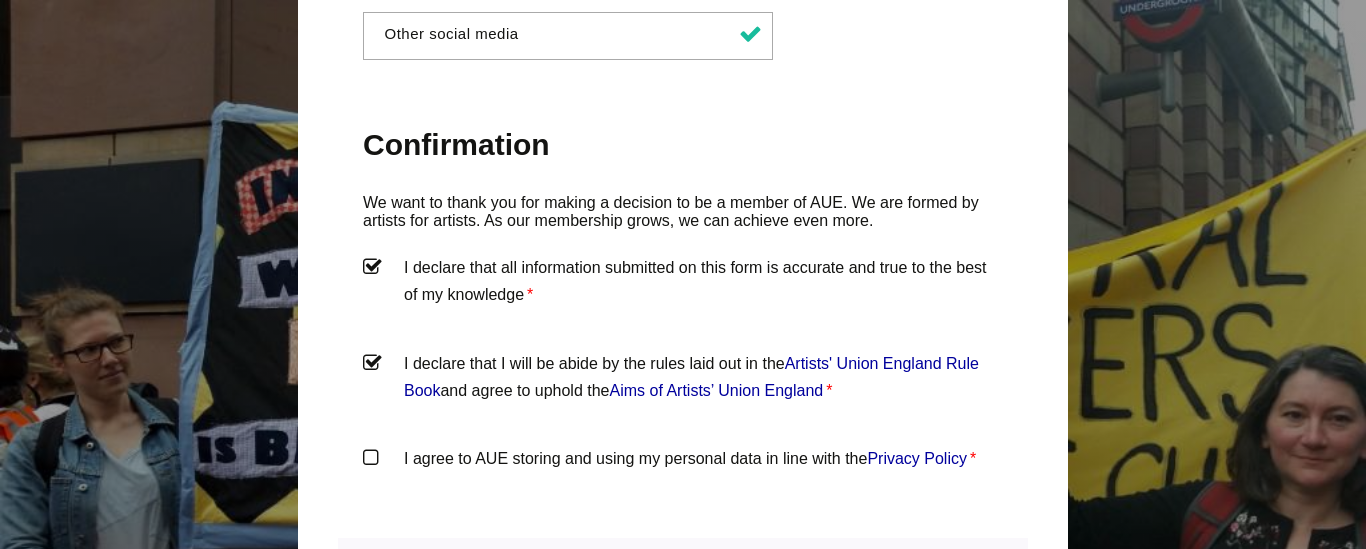 click on "I agree to AUE storing and using my personal data in line with the  Privacy Policy  *" at bounding box center [683, 475] 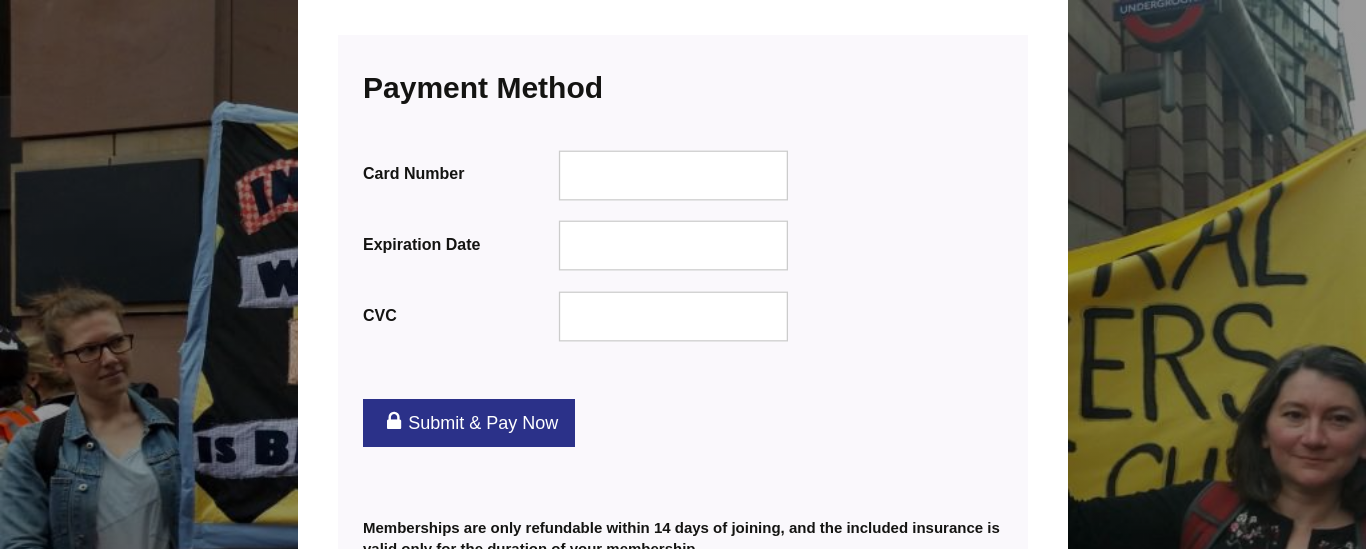 scroll, scrollTop: 2457, scrollLeft: 0, axis: vertical 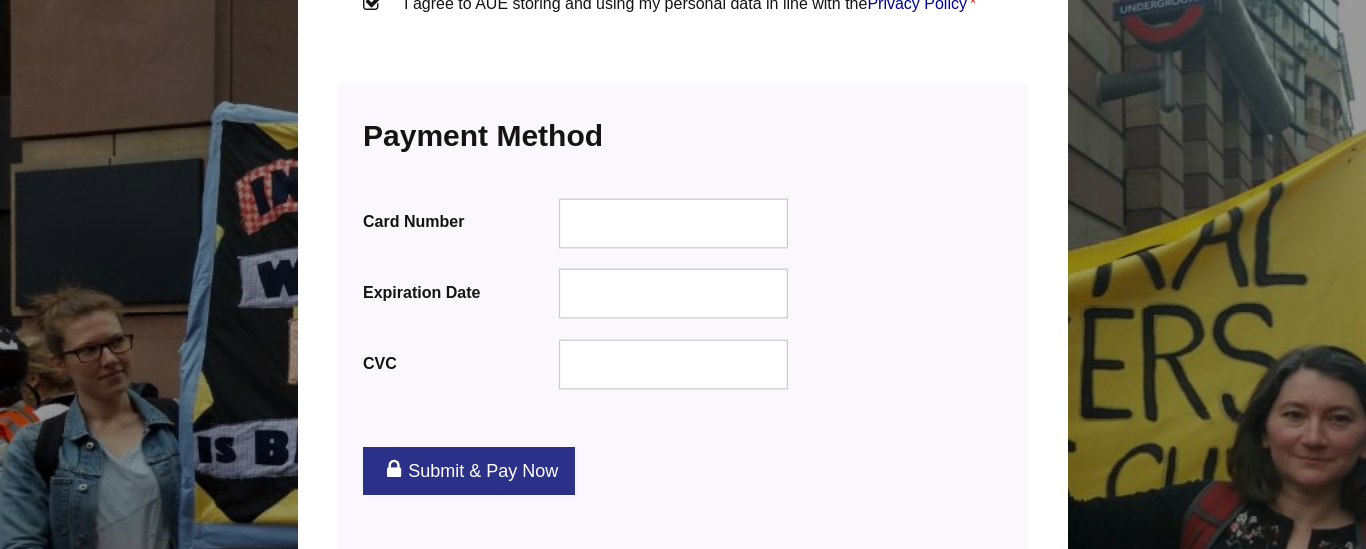 click on "Submit & Pay Now" at bounding box center (469, 471) 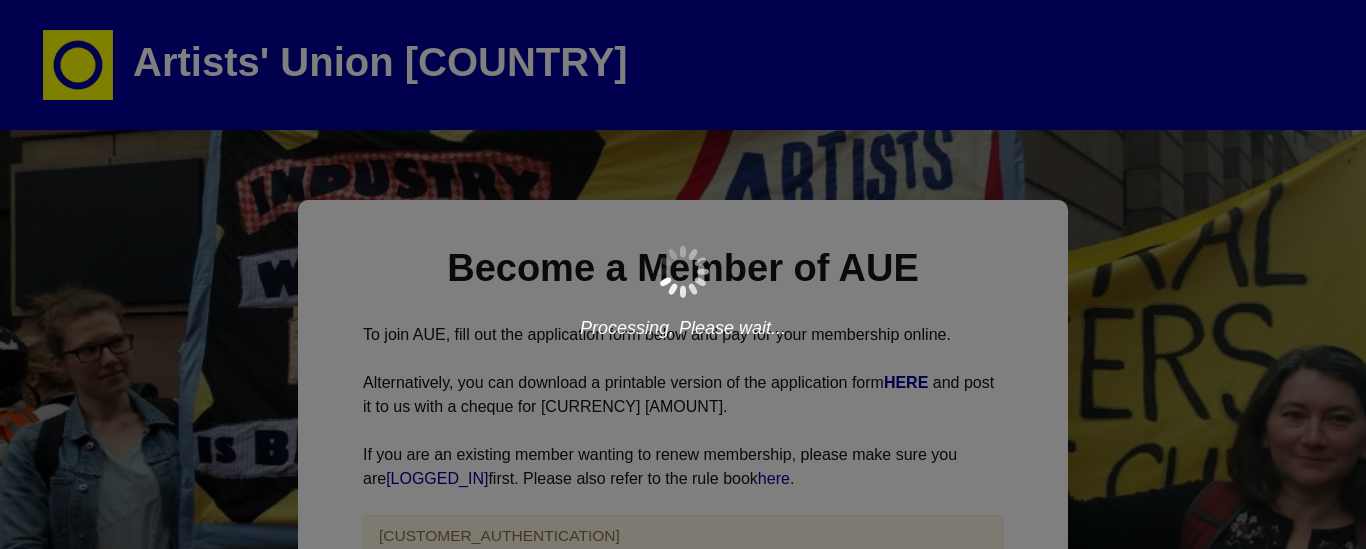 scroll, scrollTop: 0, scrollLeft: 0, axis: both 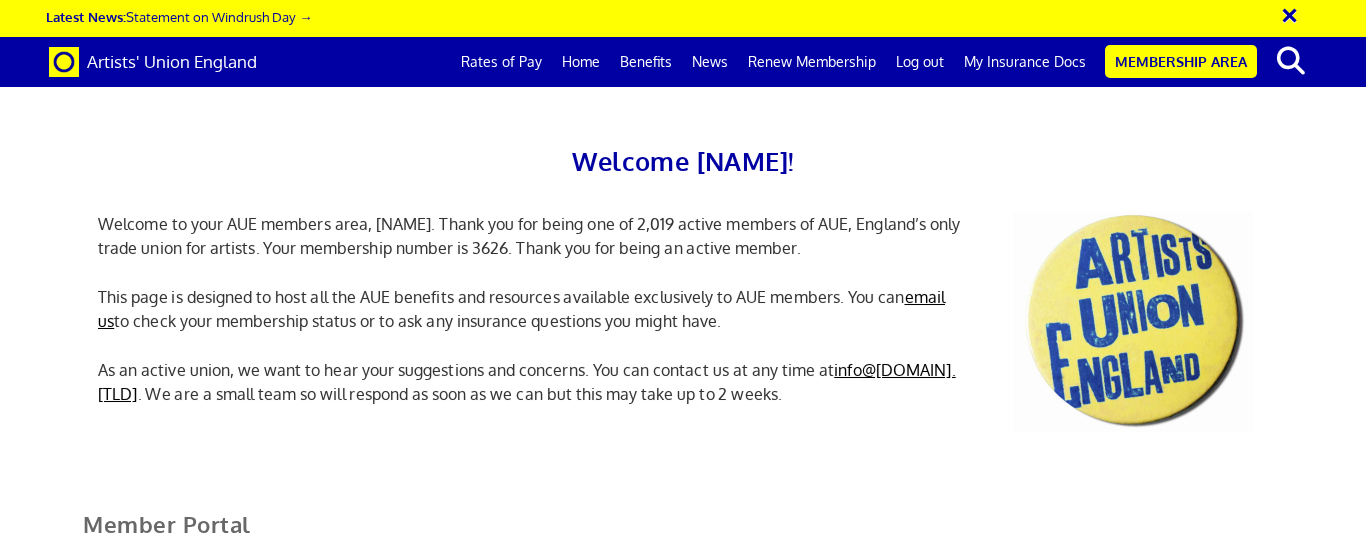 click on "My insurance documents" at bounding box center (533, 711) 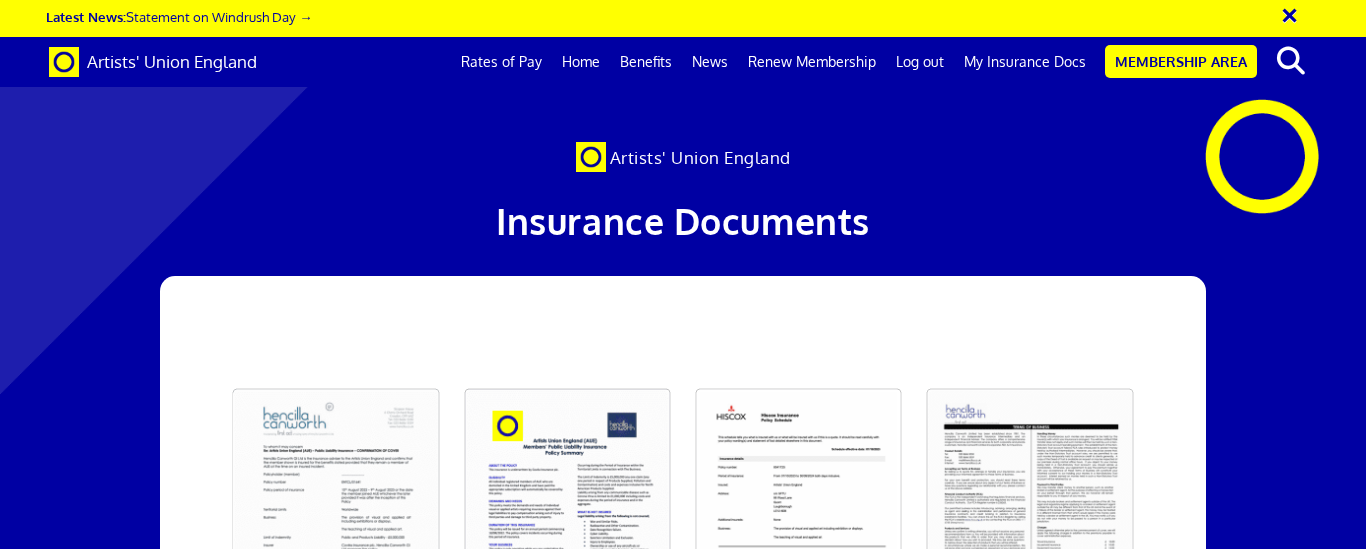 scroll, scrollTop: 0, scrollLeft: 0, axis: both 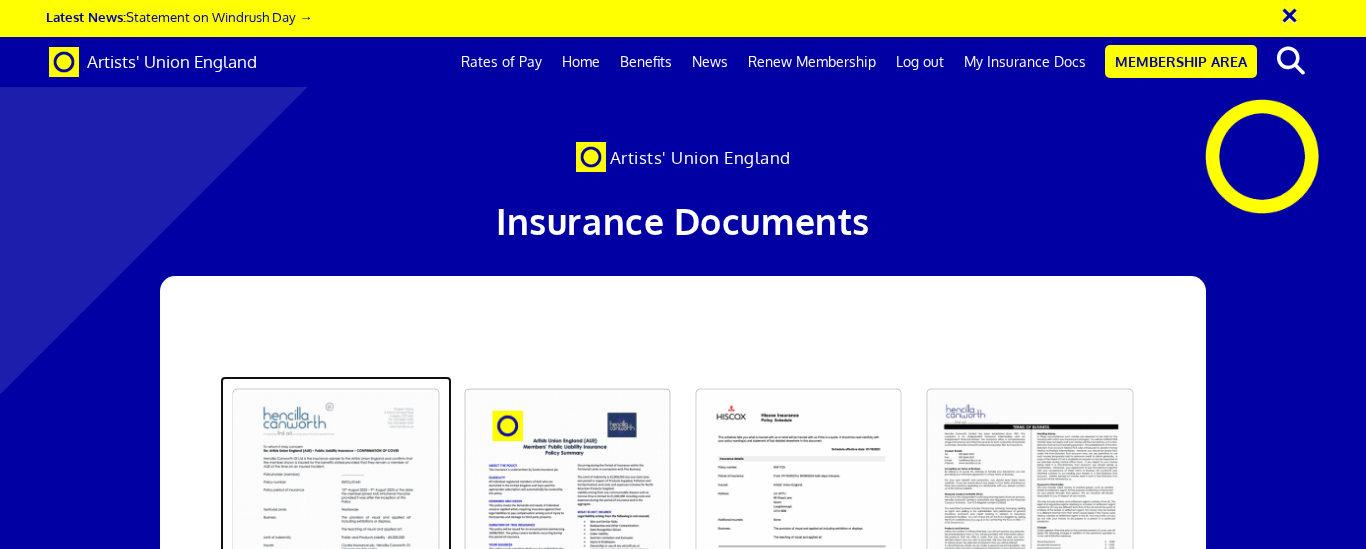 click at bounding box center [335, 512] 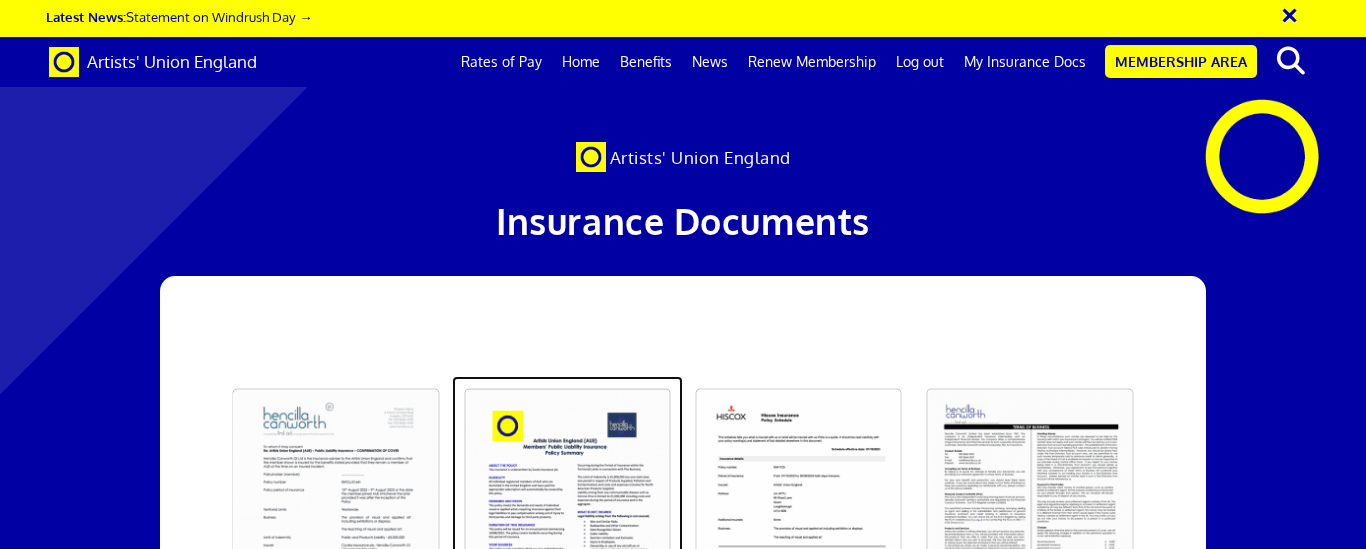 click at bounding box center (567, 512) 